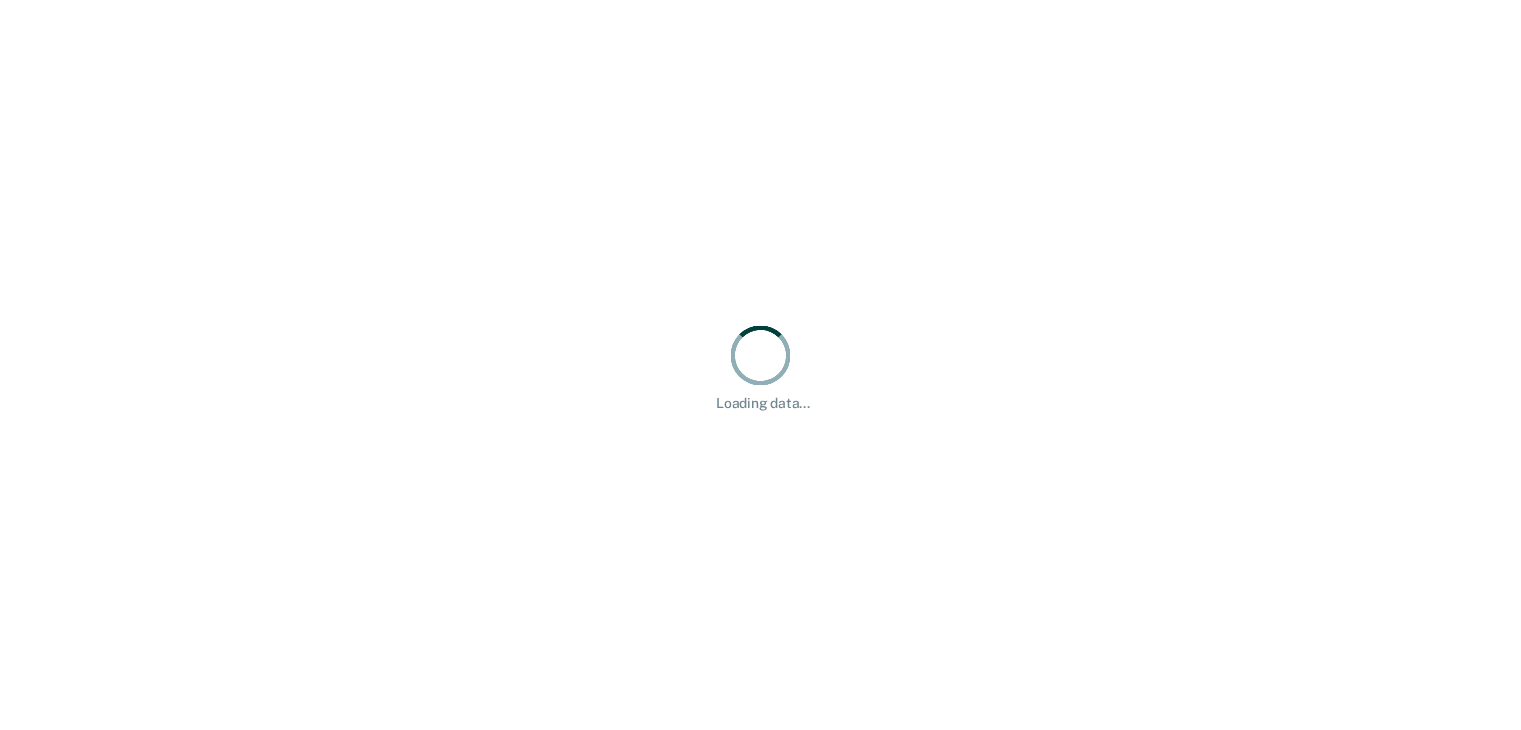 scroll, scrollTop: 0, scrollLeft: 0, axis: both 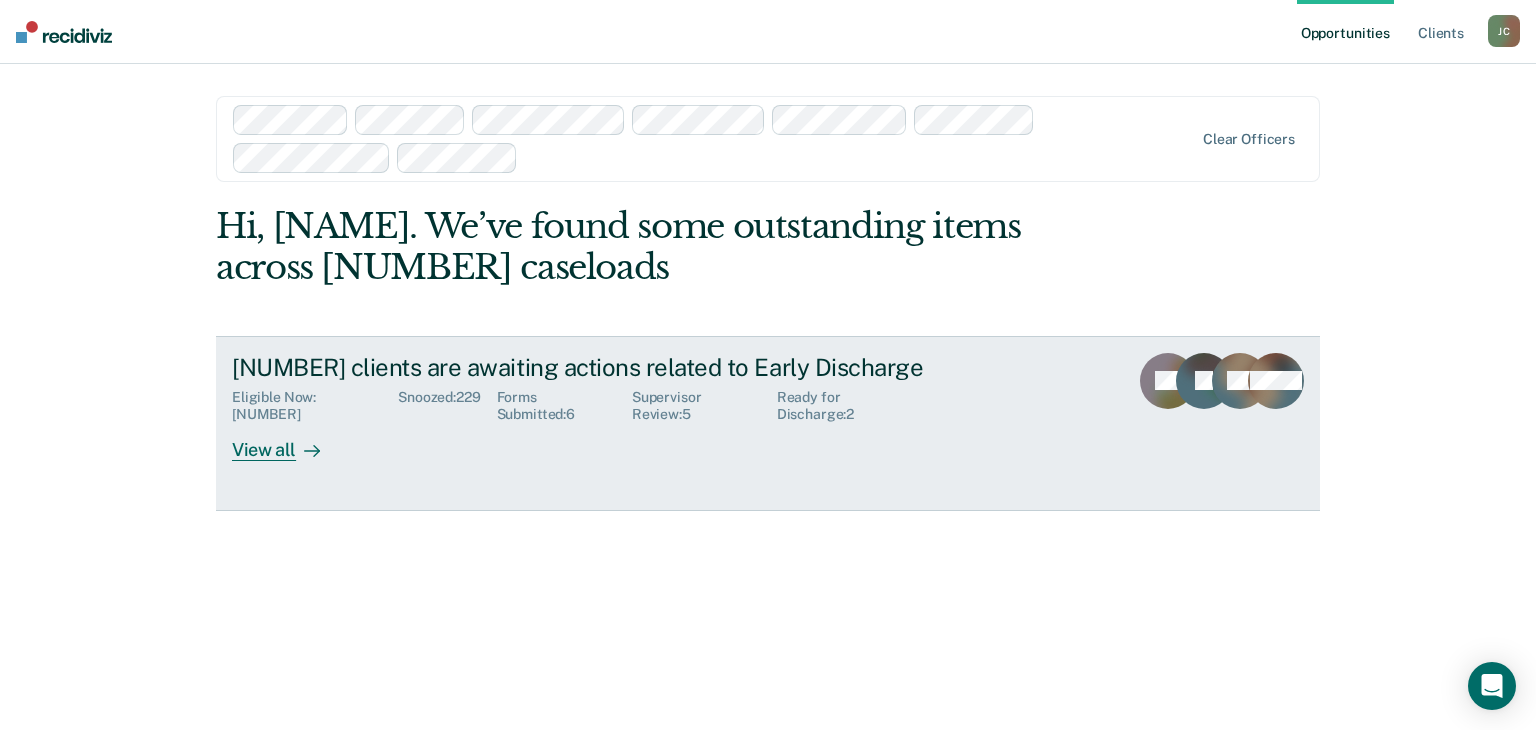 click on "View all" at bounding box center (288, 442) 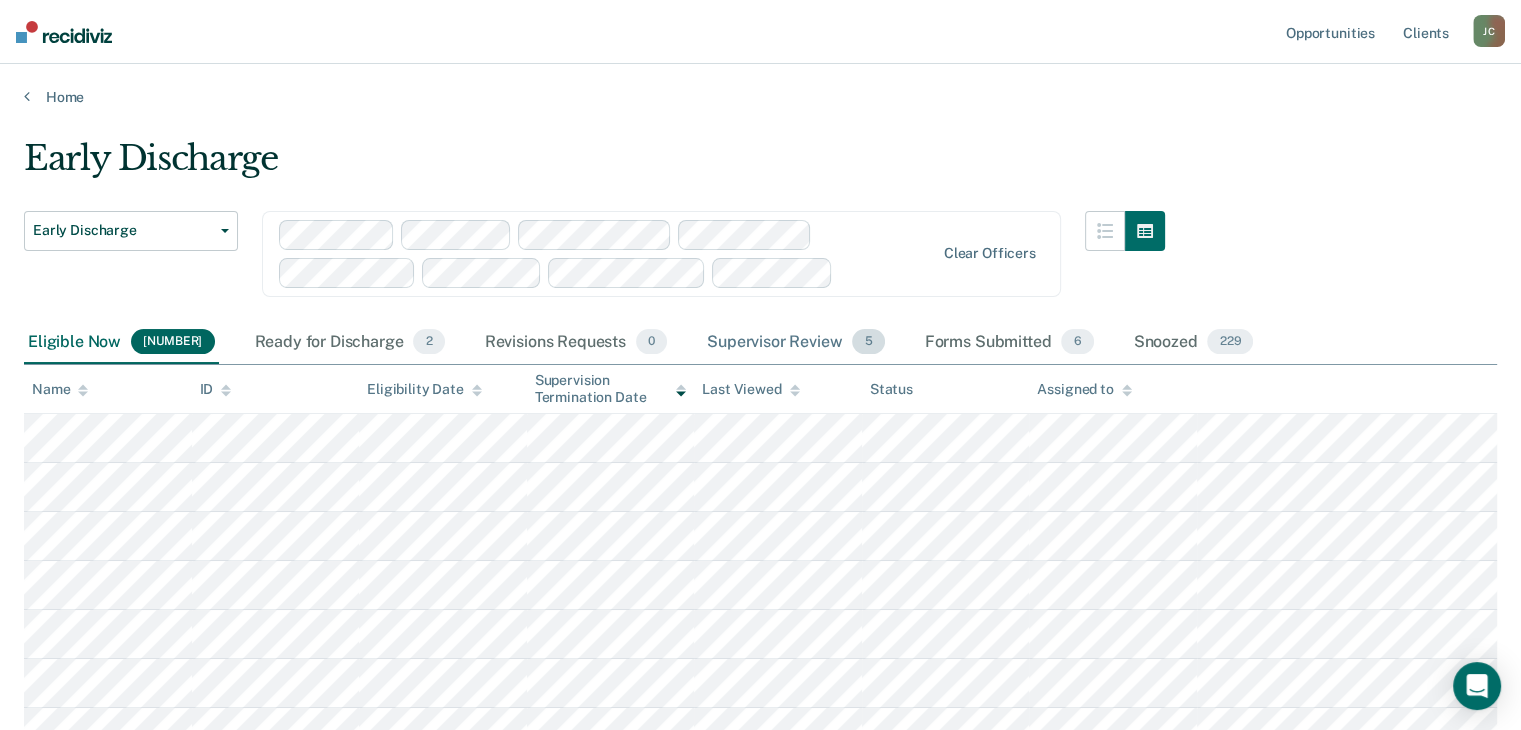 click on "Supervisor Review 5" at bounding box center (796, 343) 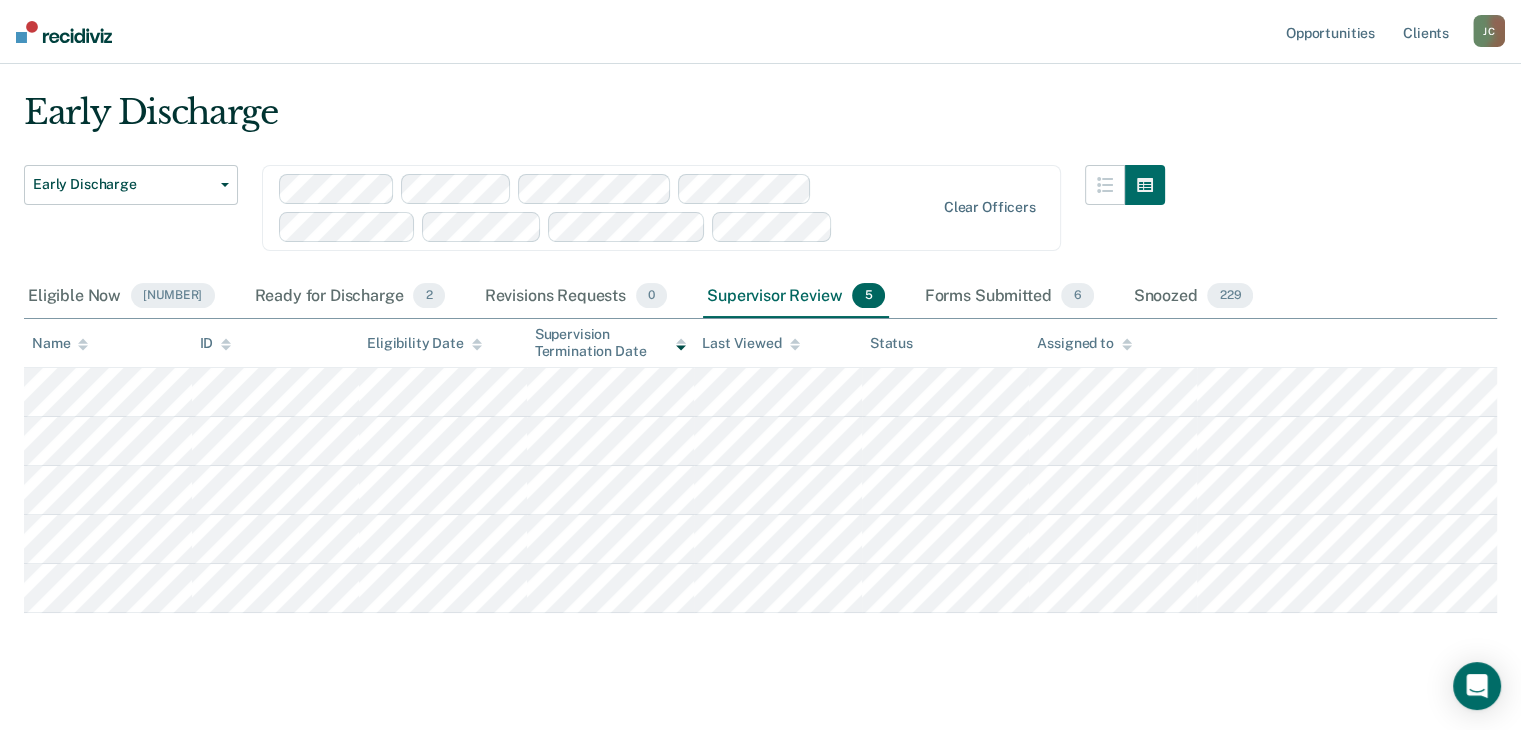 scroll, scrollTop: 72, scrollLeft: 0, axis: vertical 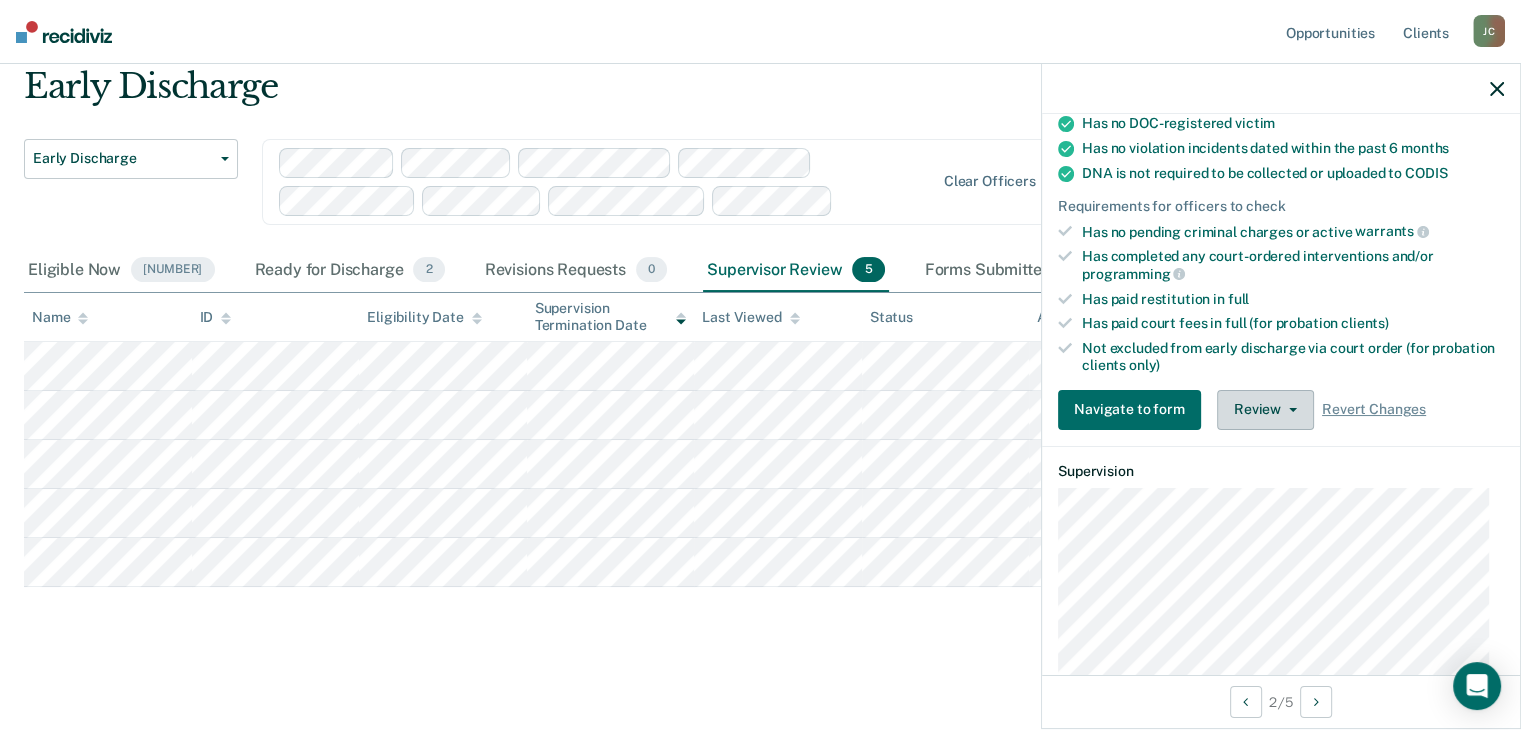 click on "Review" at bounding box center [1265, 410] 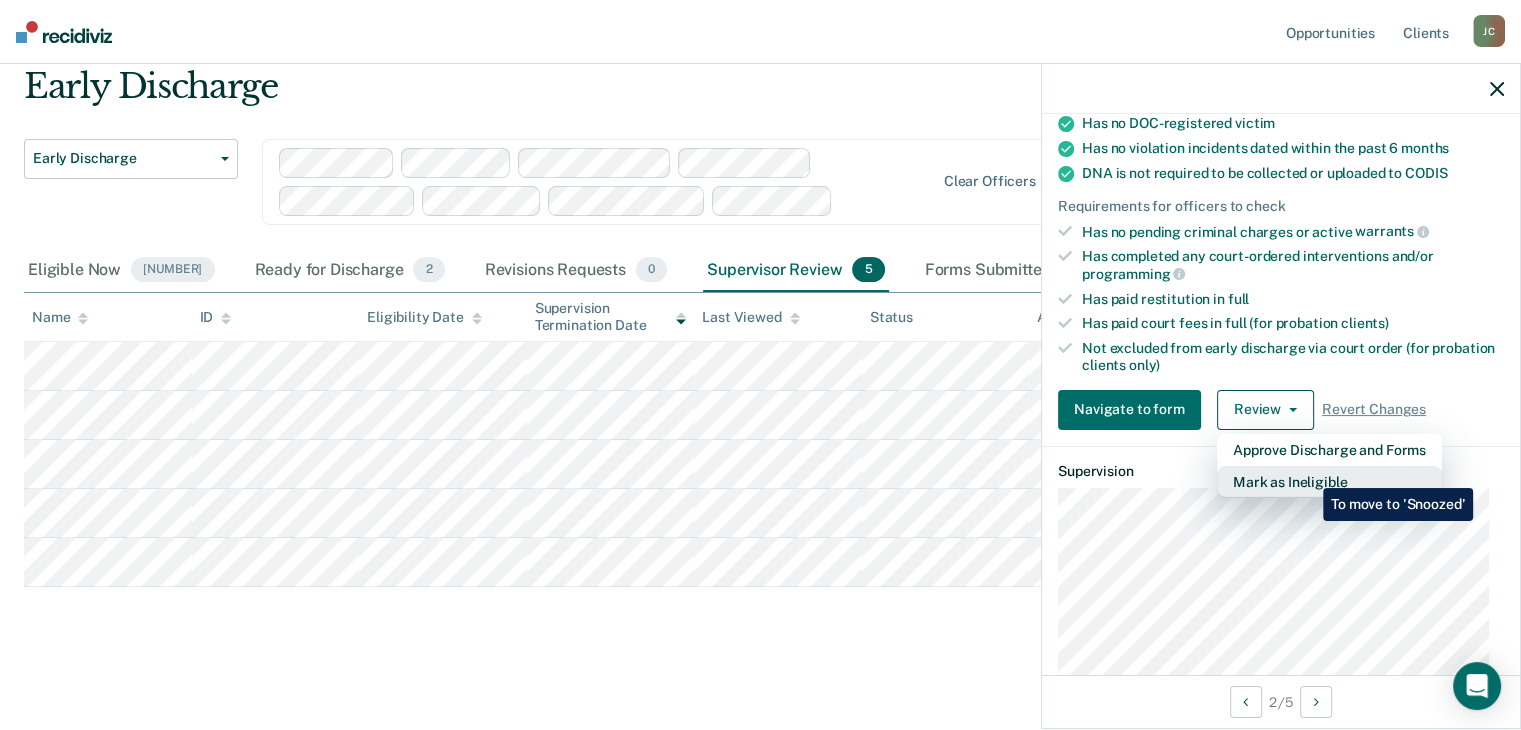 click on "Mark as Ineligible" at bounding box center [1329, 482] 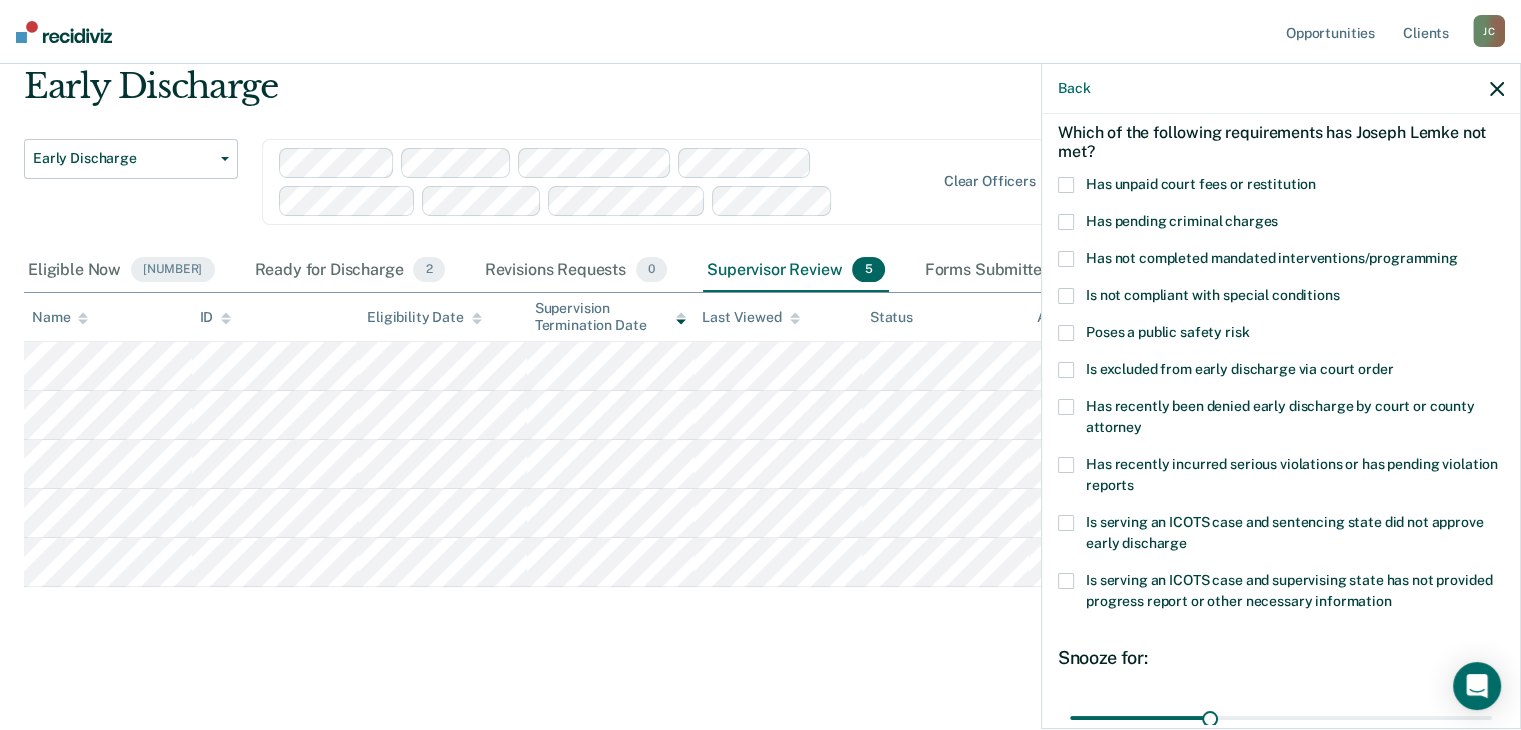 scroll, scrollTop: 189, scrollLeft: 0, axis: vertical 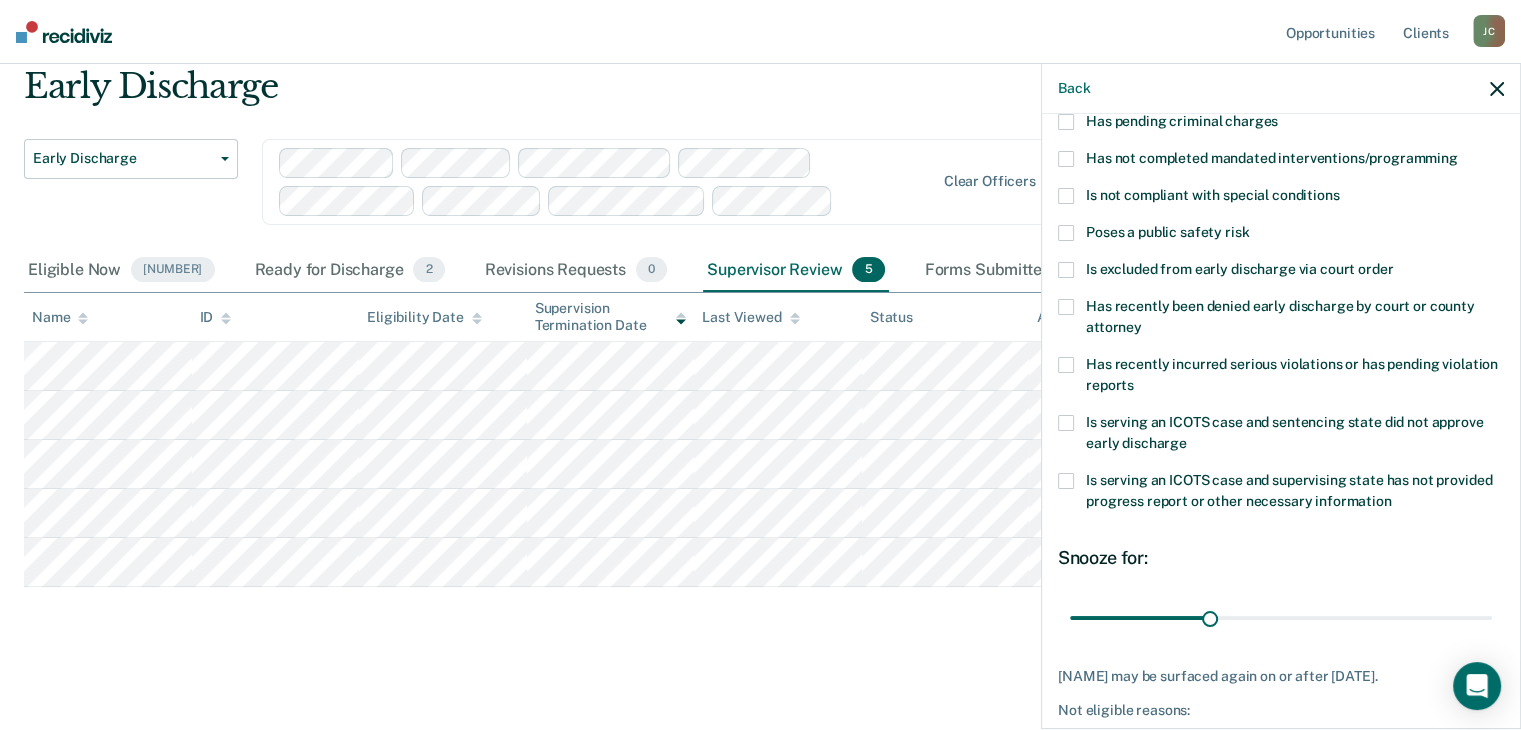 click 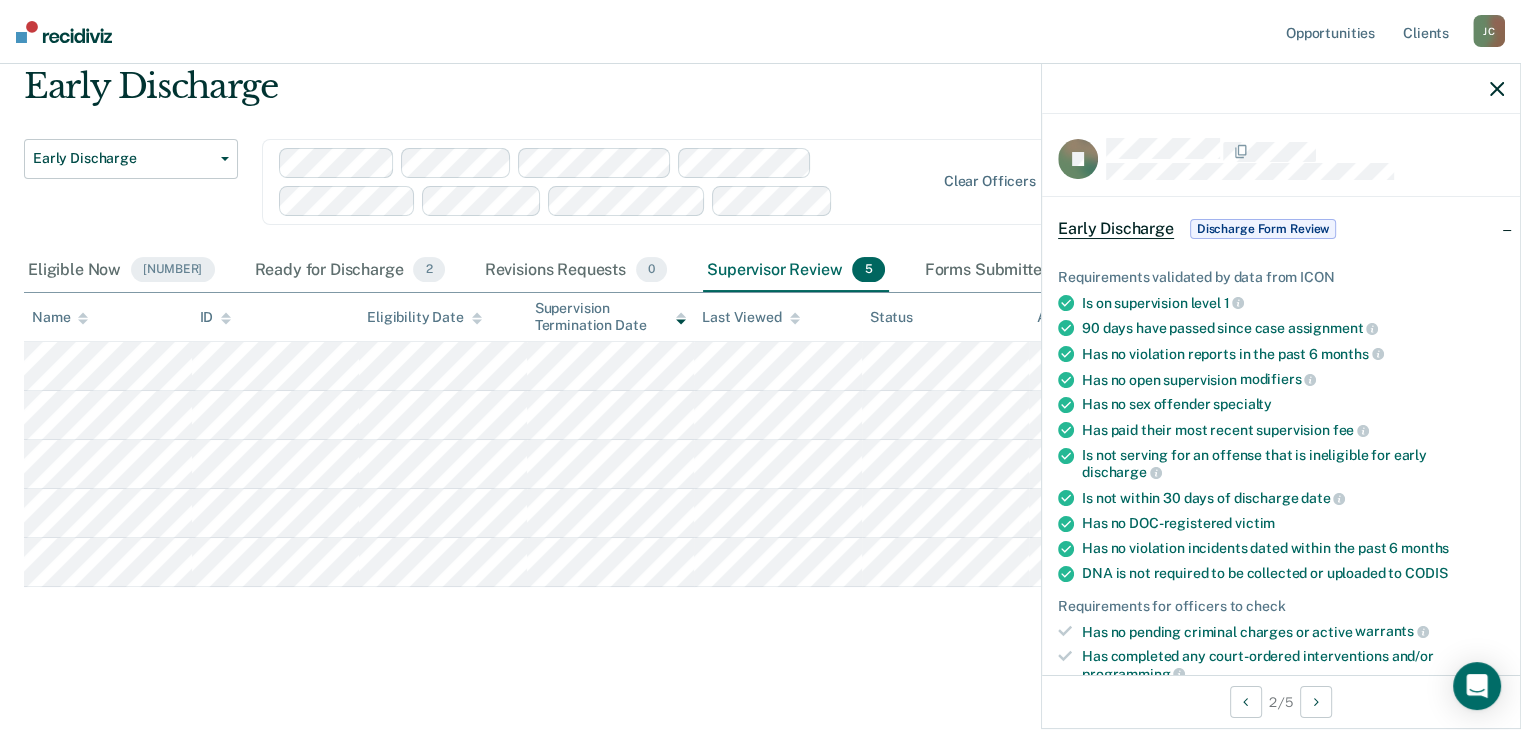 scroll, scrollTop: 500, scrollLeft: 0, axis: vertical 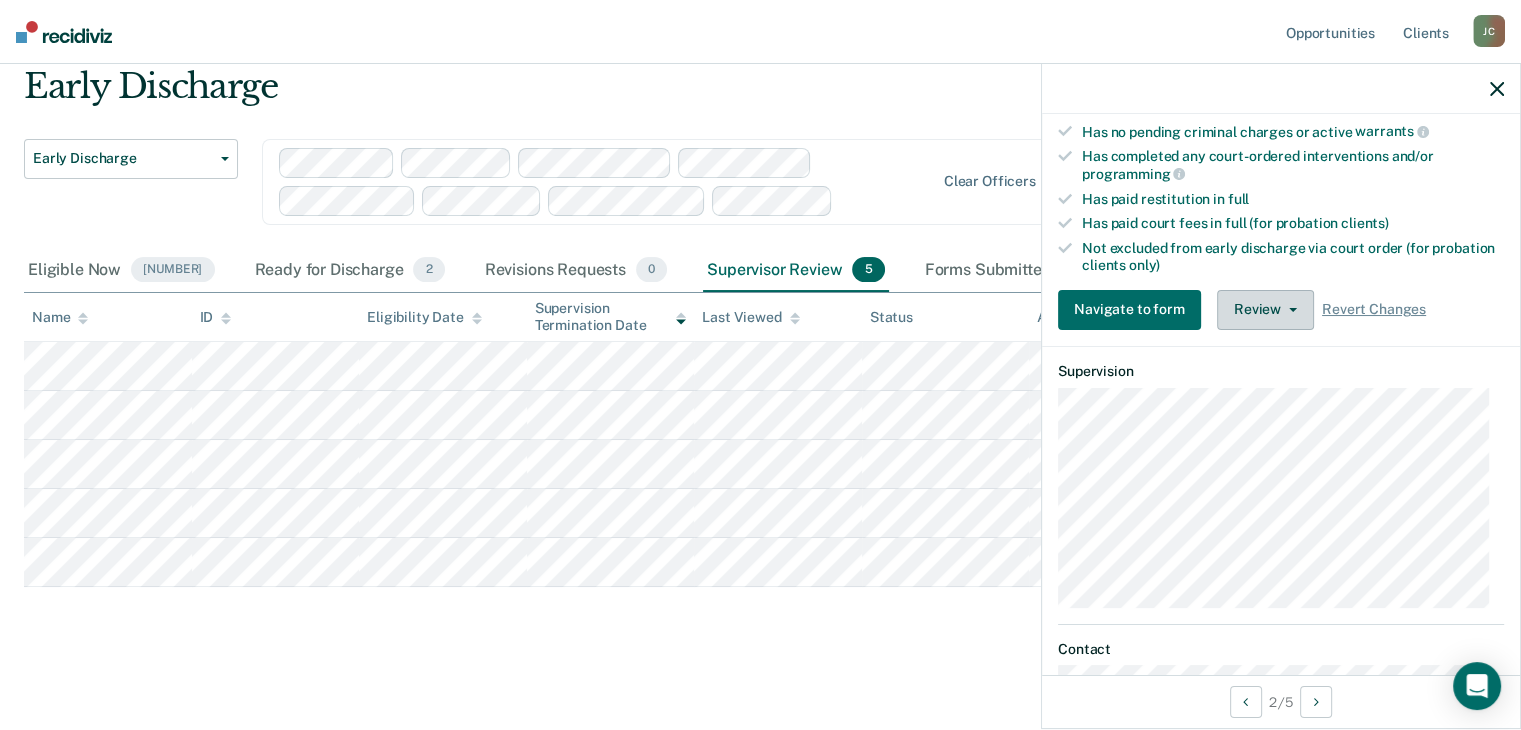 click on "Review" at bounding box center (1265, 310) 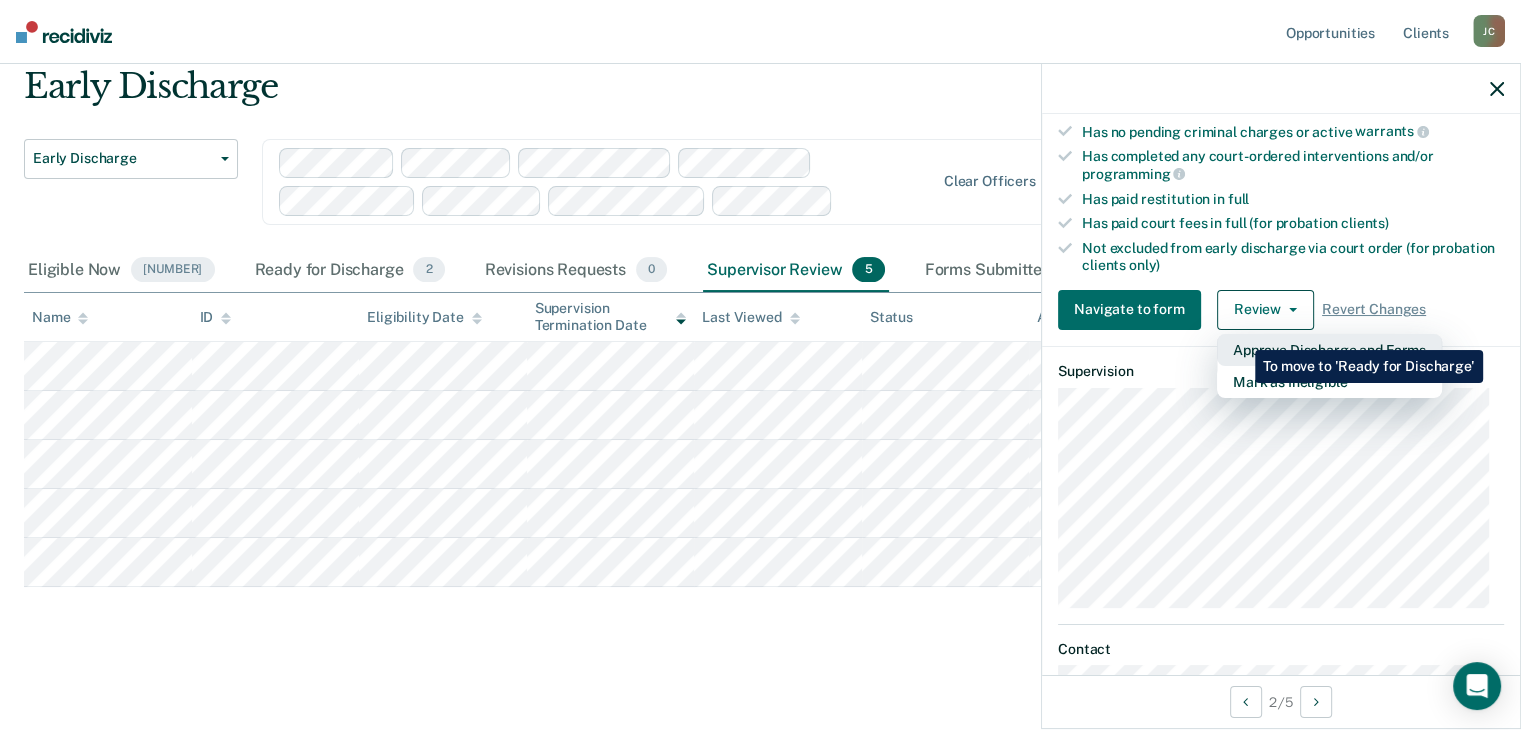 click on "Approve Discharge and Forms" at bounding box center (1329, 350) 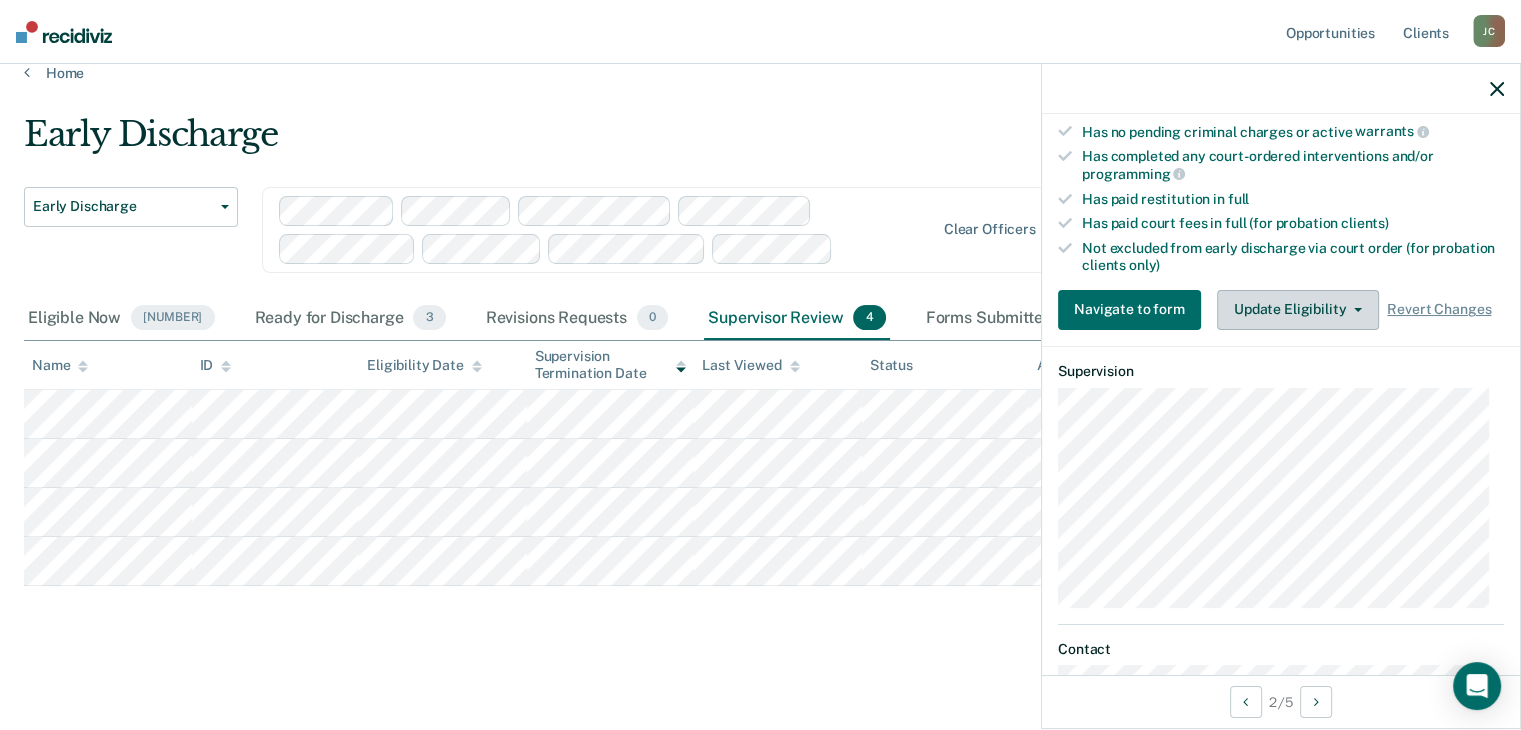 scroll, scrollTop: 22, scrollLeft: 0, axis: vertical 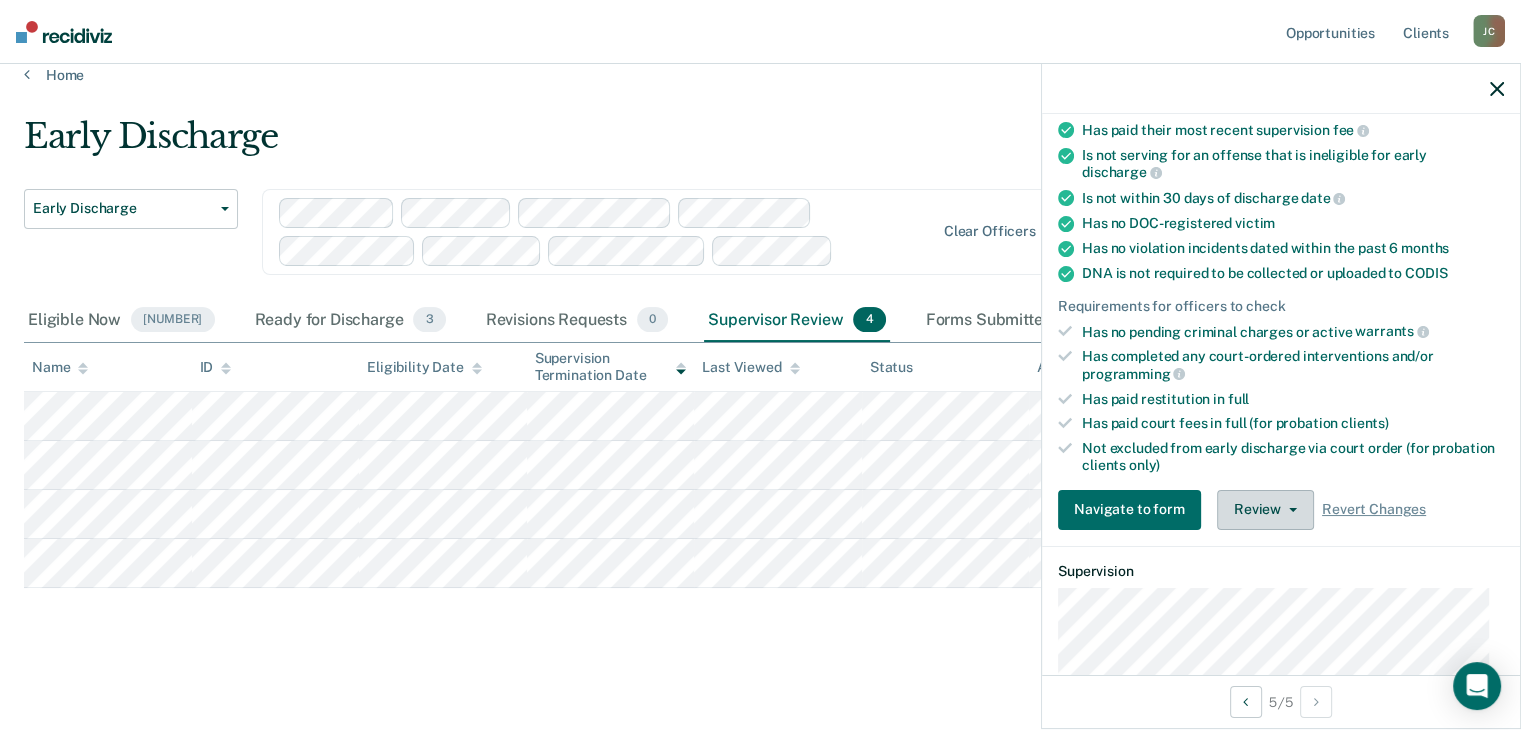 click on "Review" at bounding box center [1265, 510] 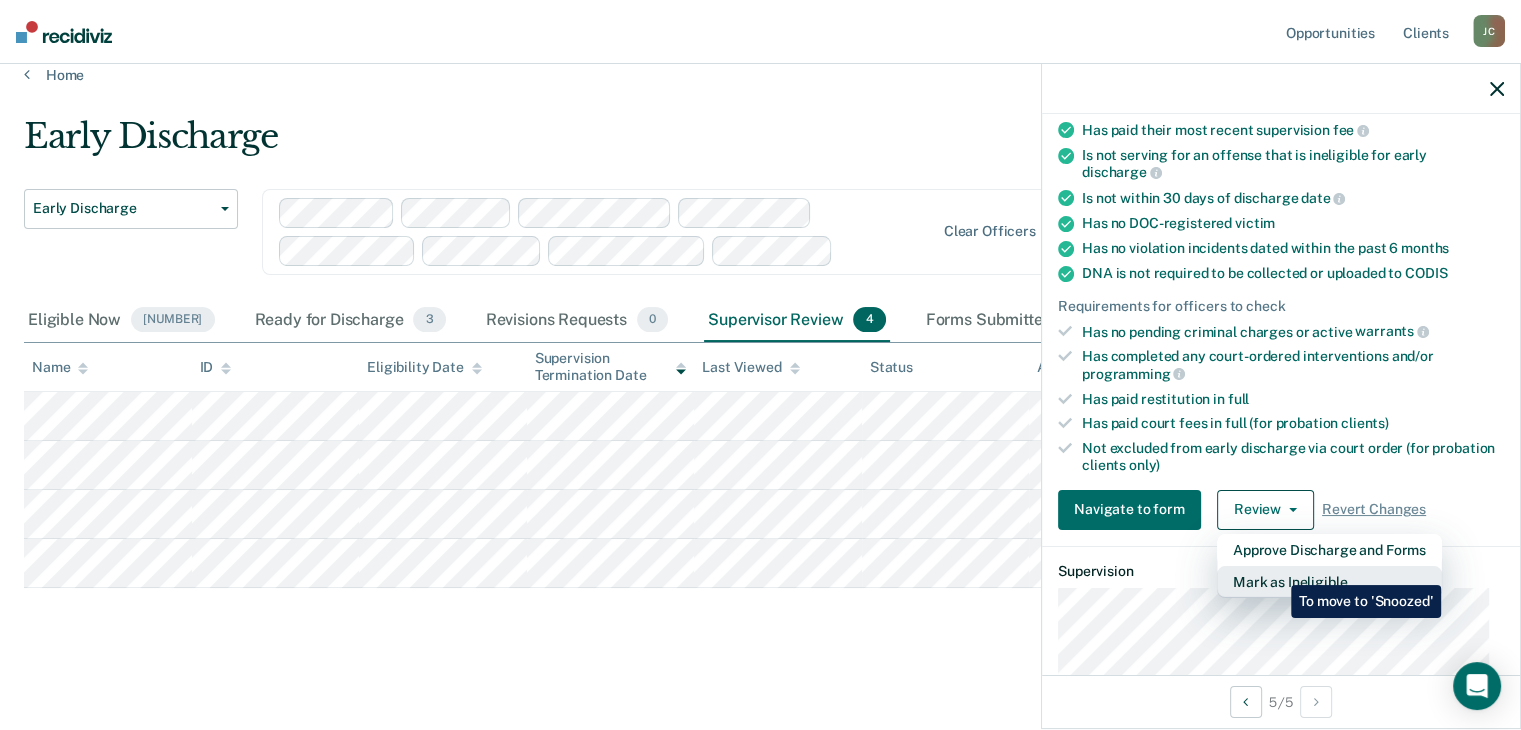 click on "Mark as Ineligible" at bounding box center [1329, 582] 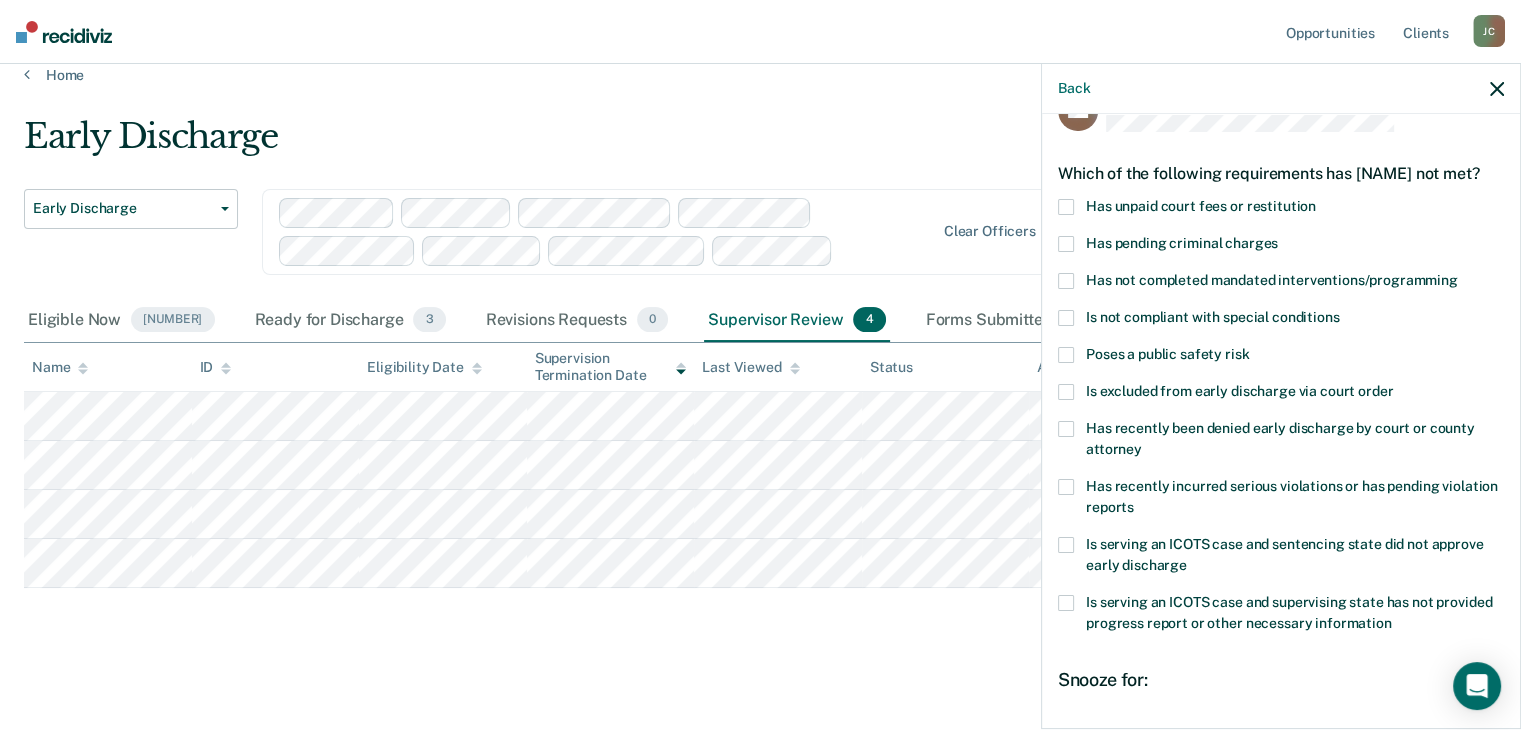 scroll, scrollTop: 0, scrollLeft: 0, axis: both 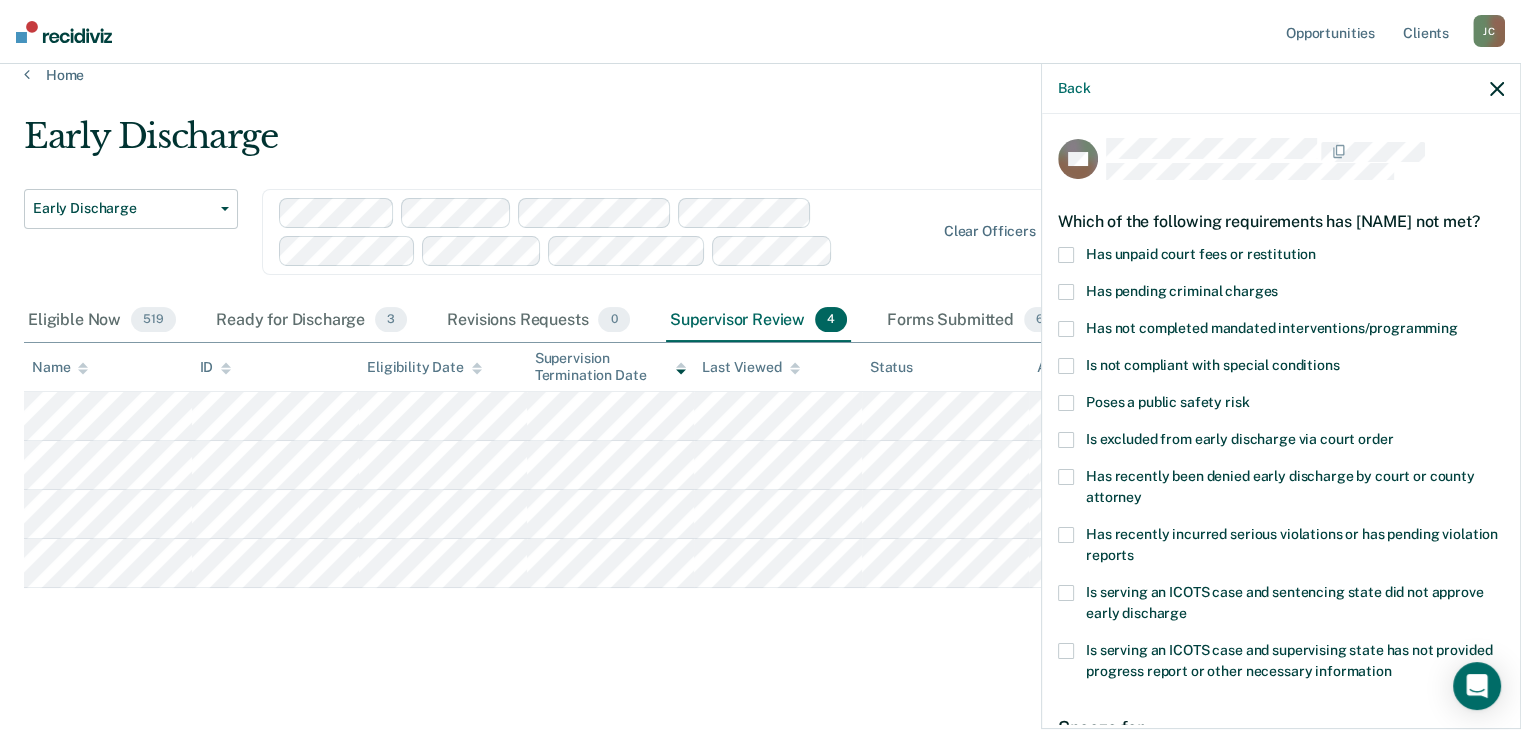 click 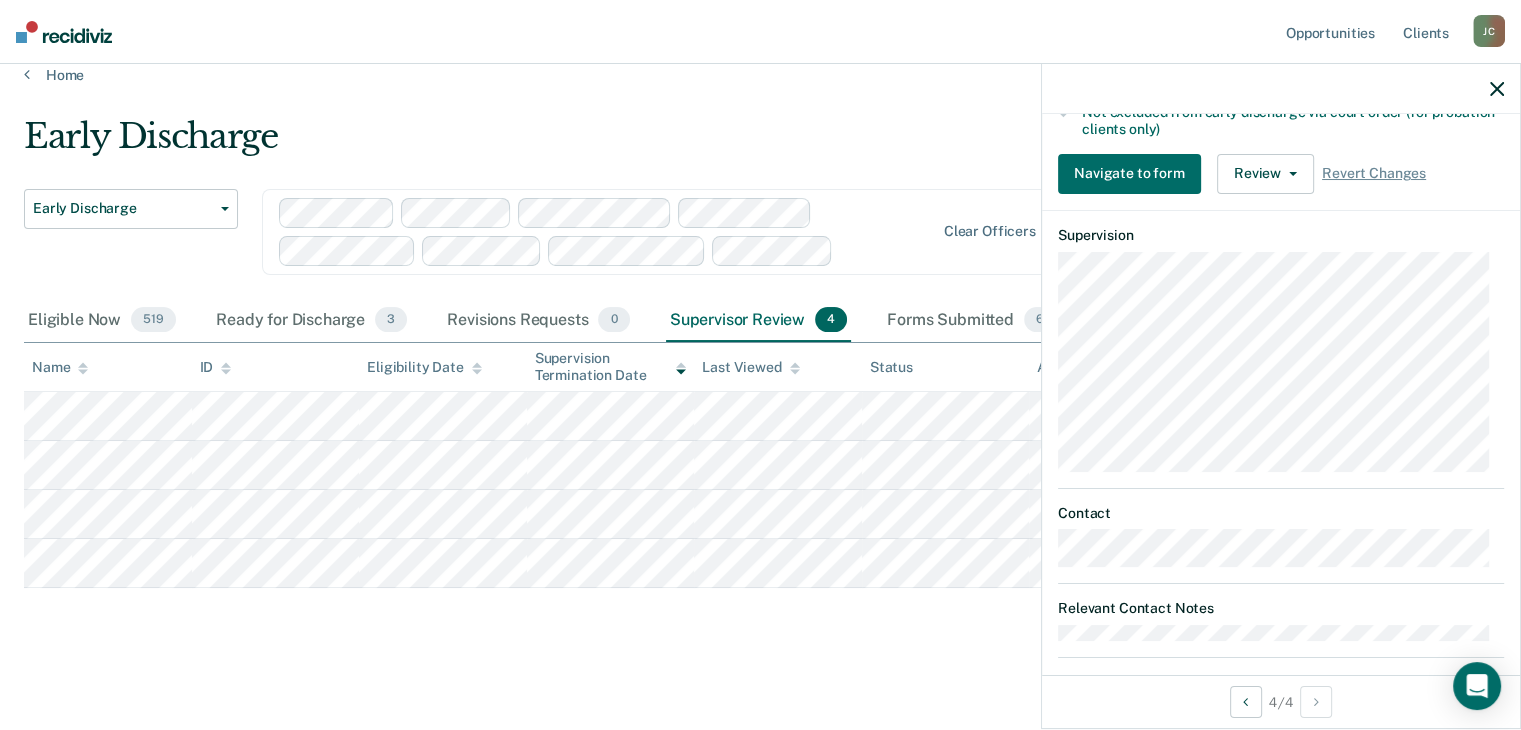 scroll, scrollTop: 649, scrollLeft: 0, axis: vertical 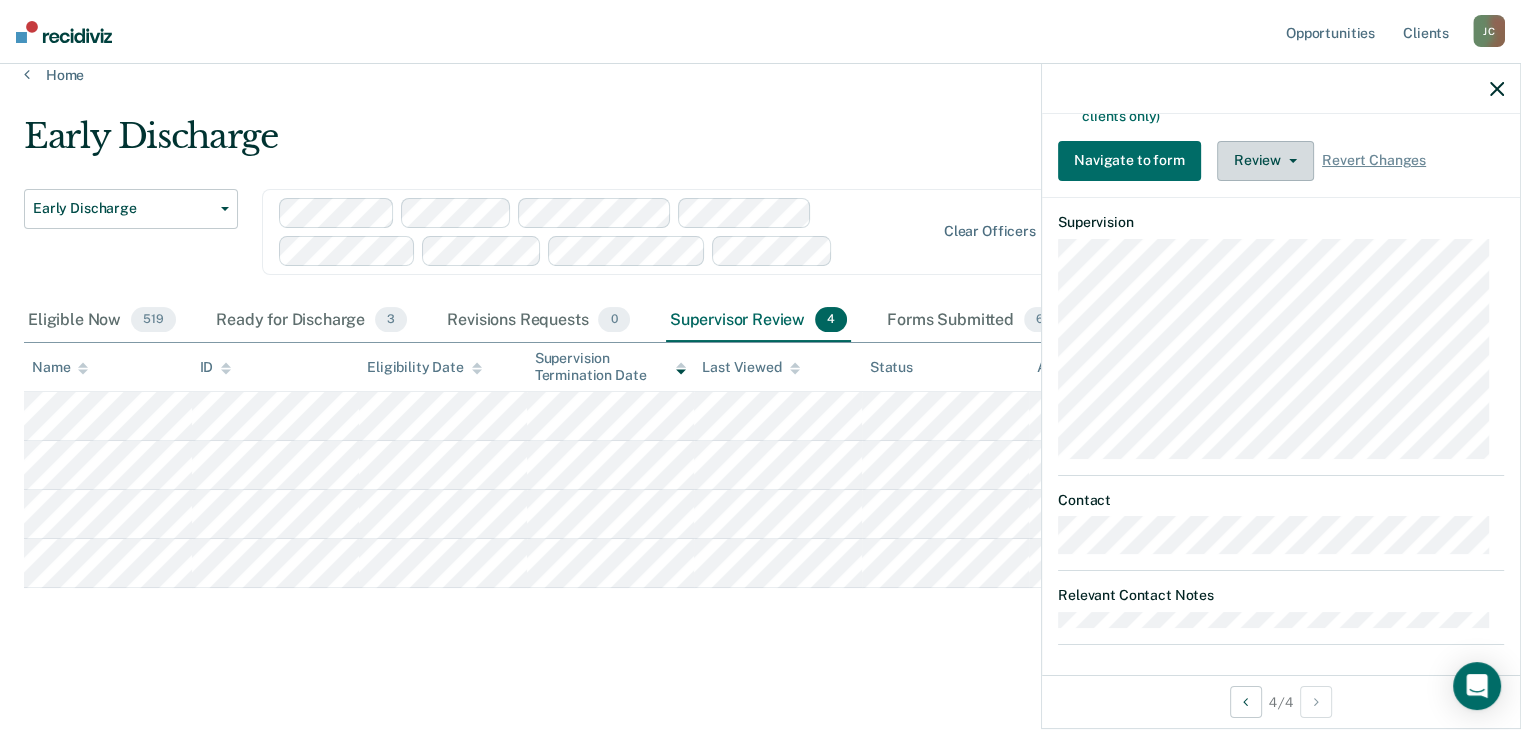 click on "Review" at bounding box center [1265, 161] 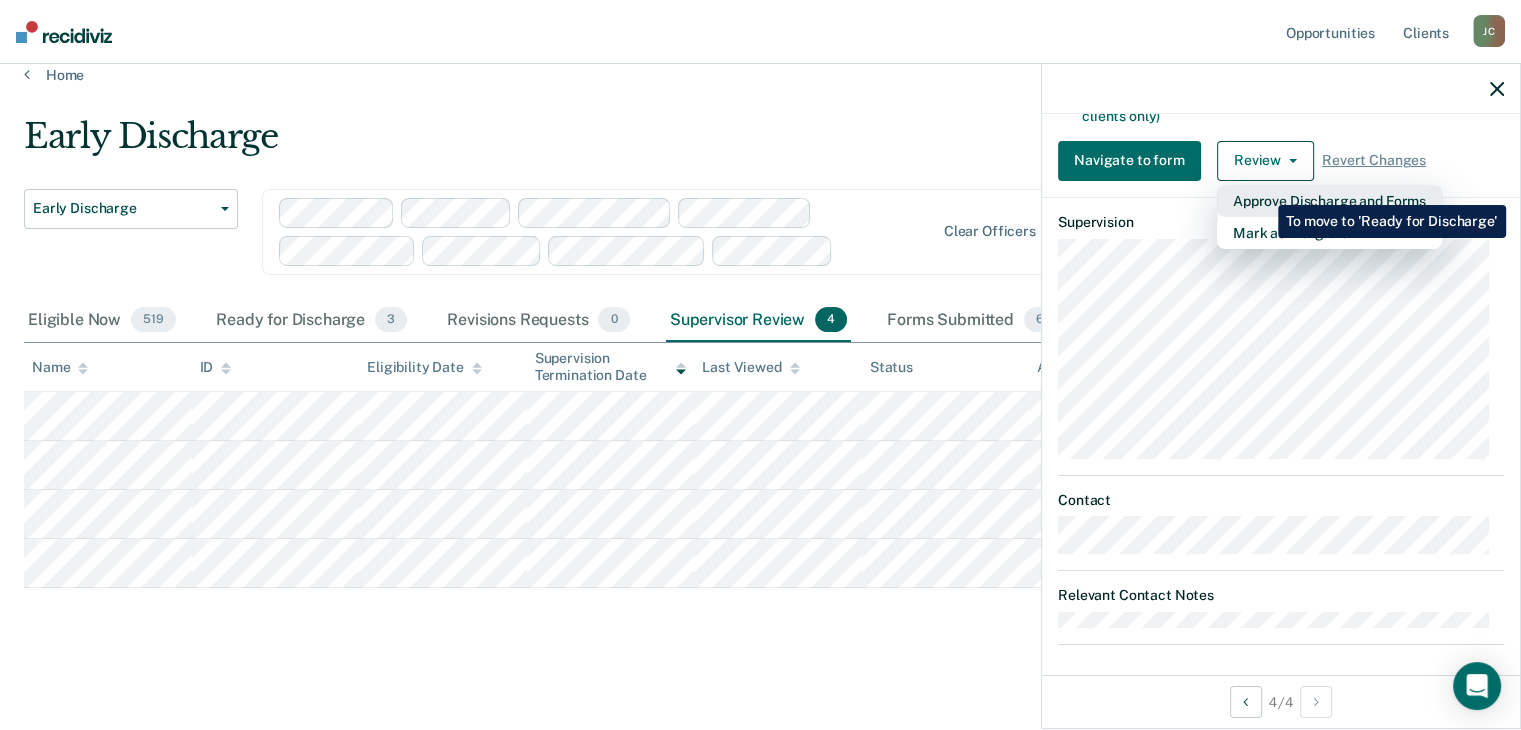 click on "Approve Discharge and Forms" at bounding box center [1329, 201] 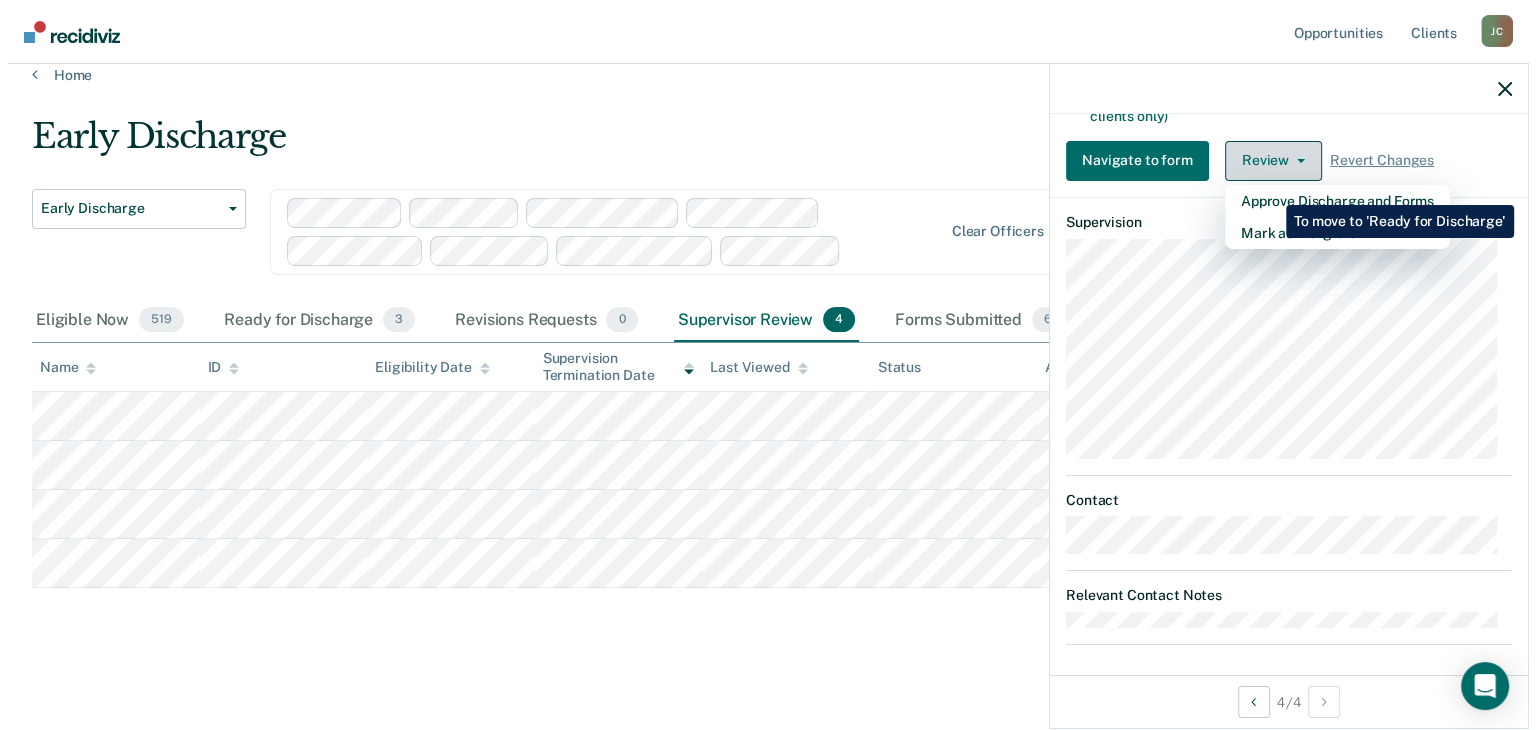 scroll, scrollTop: 0, scrollLeft: 0, axis: both 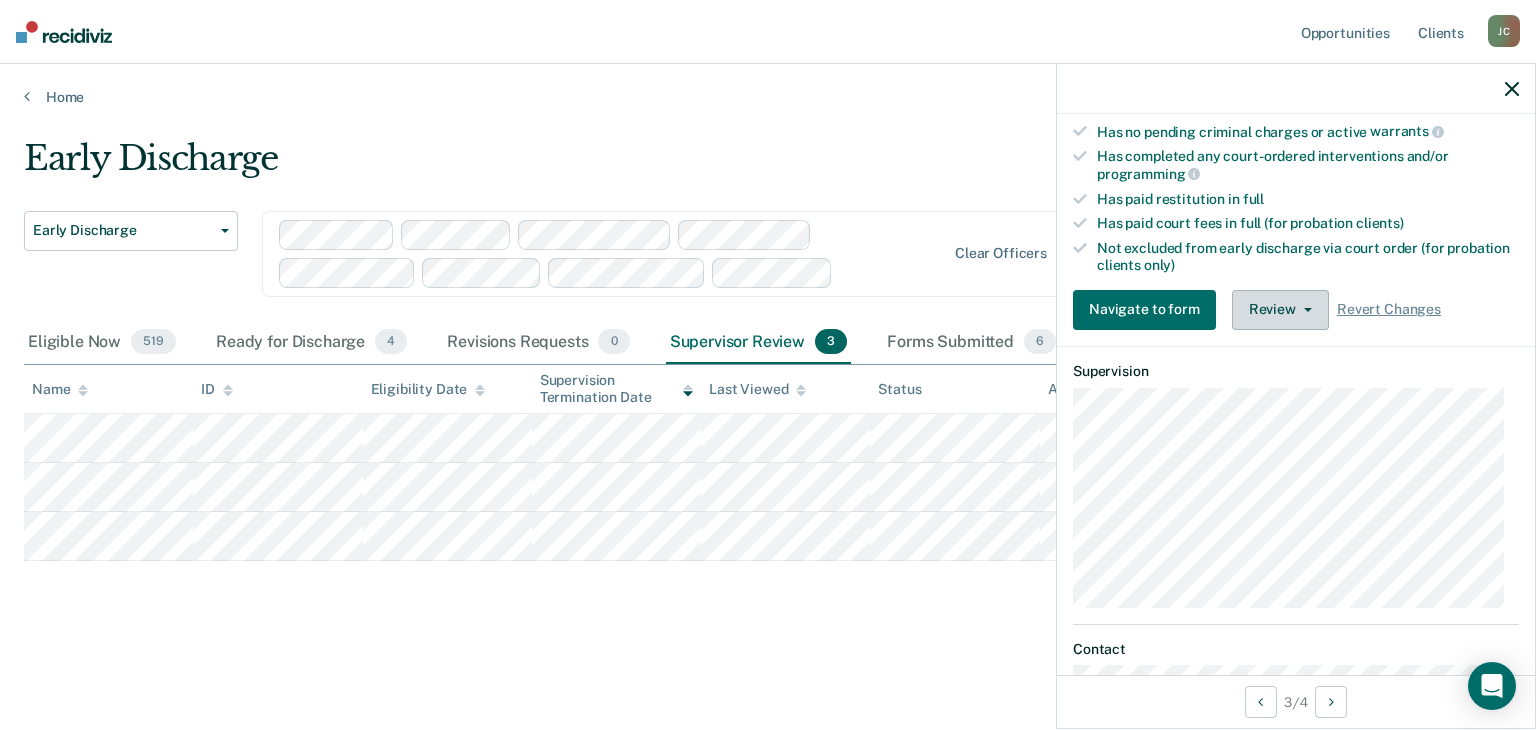 click on "Review" at bounding box center (1280, 310) 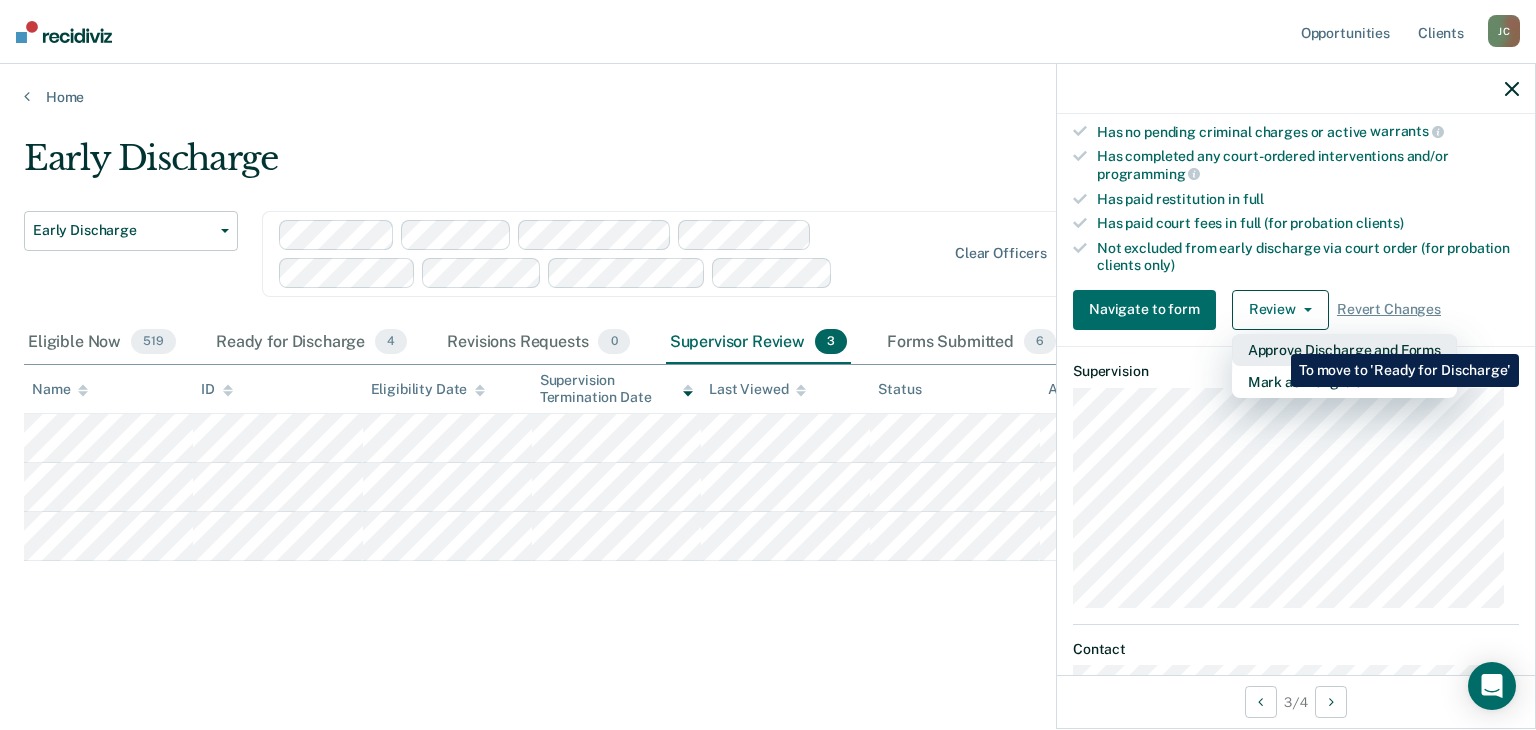 click on "Approve Discharge and Forms" at bounding box center [1344, 350] 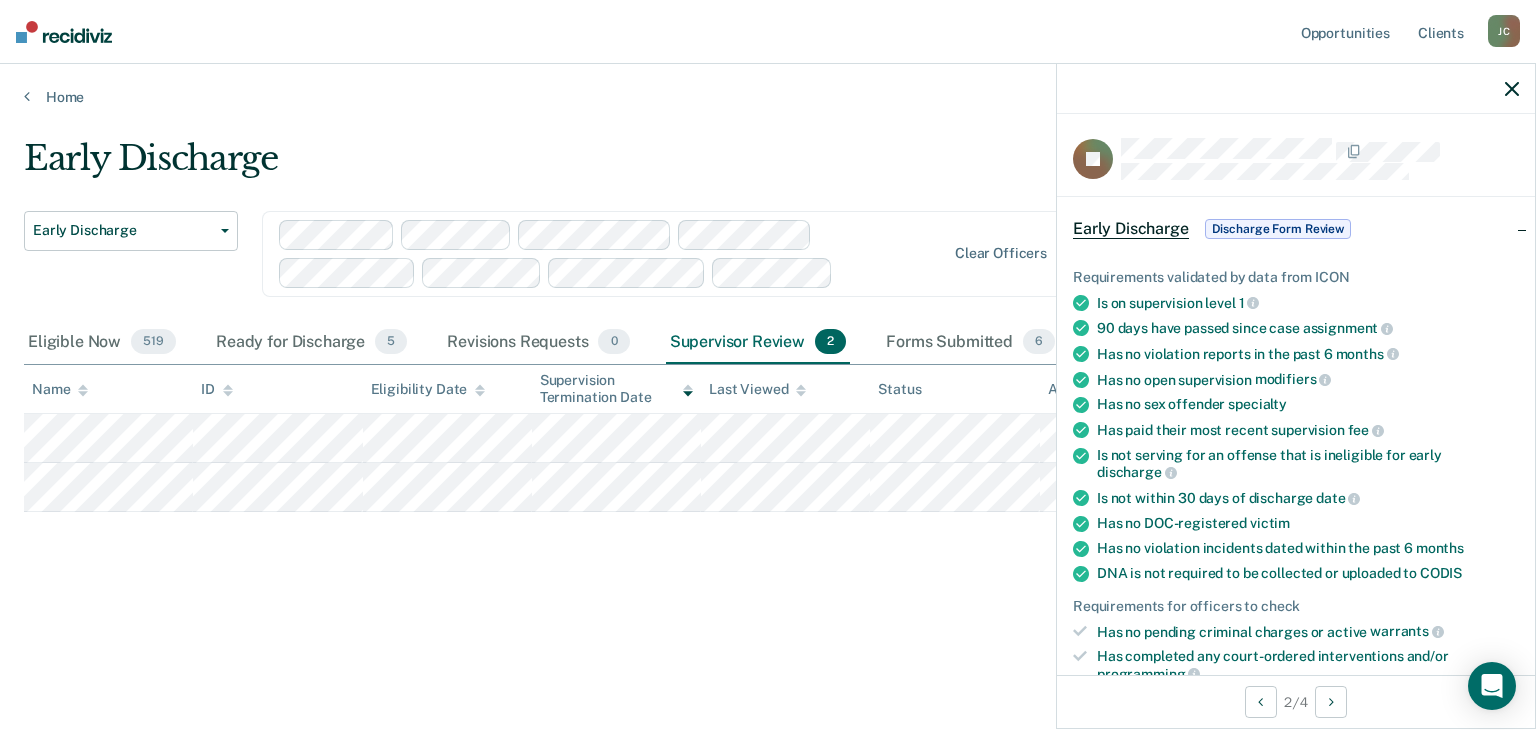 scroll, scrollTop: 300, scrollLeft: 0, axis: vertical 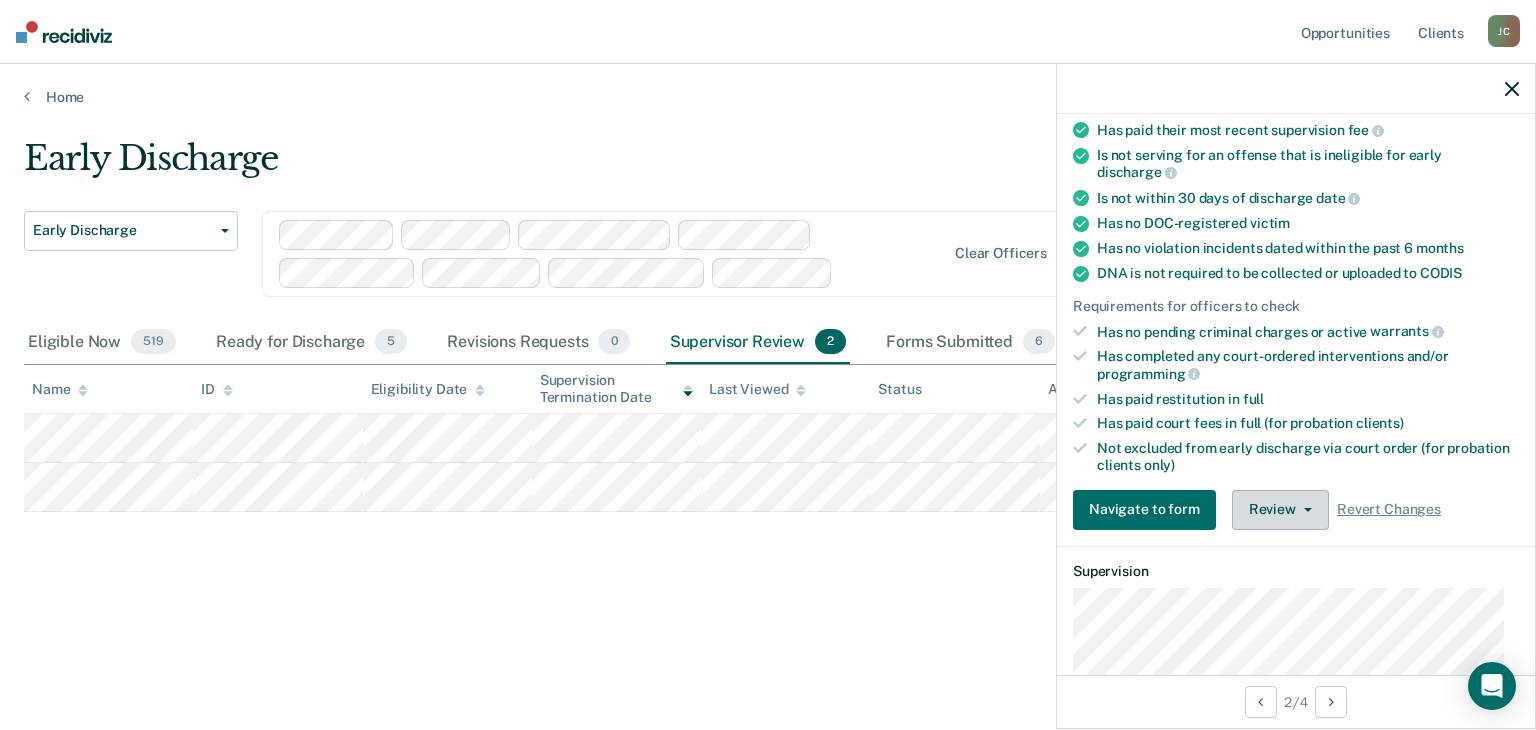 click on "Review" at bounding box center [1280, 510] 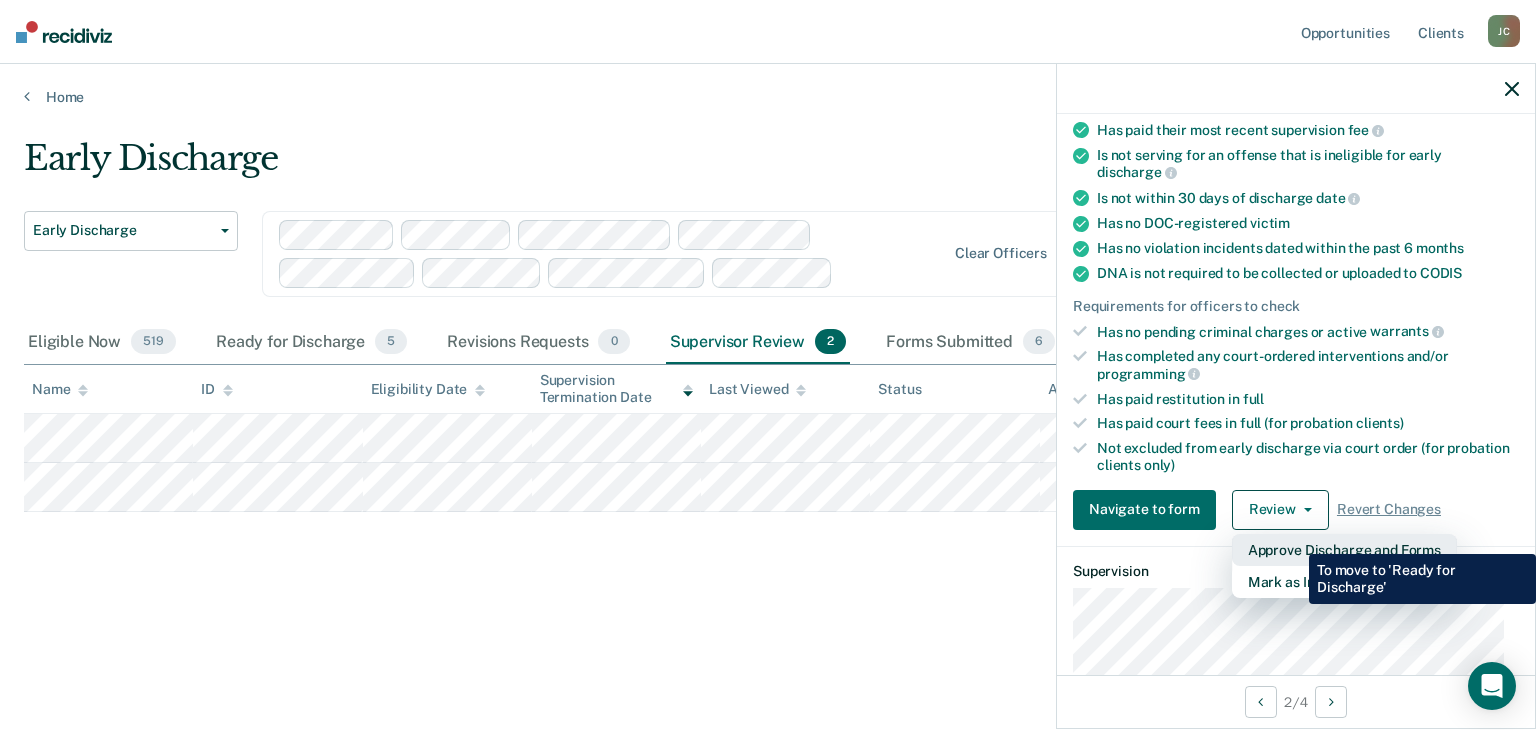 click on "Approve Discharge and Forms" at bounding box center (1344, 550) 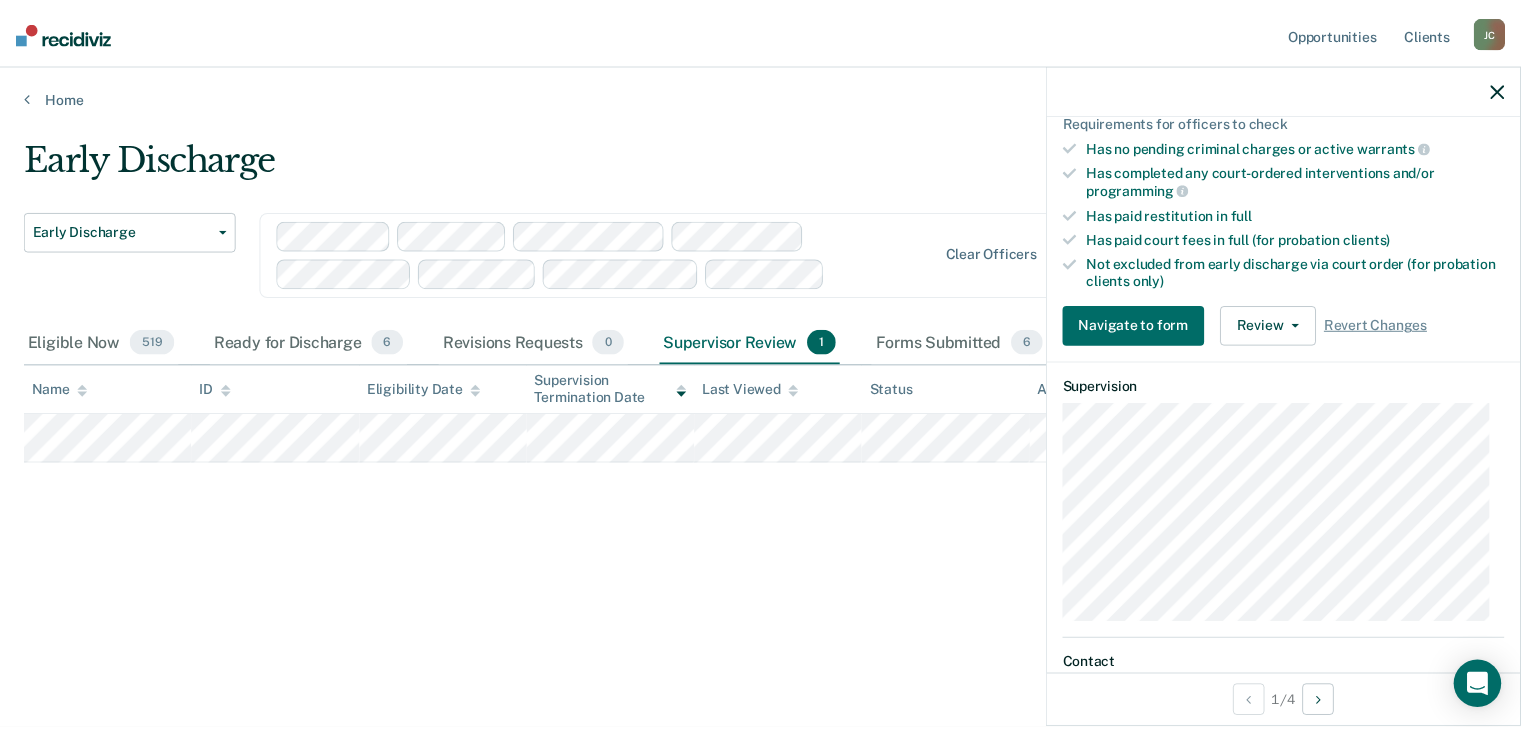 scroll, scrollTop: 600, scrollLeft: 0, axis: vertical 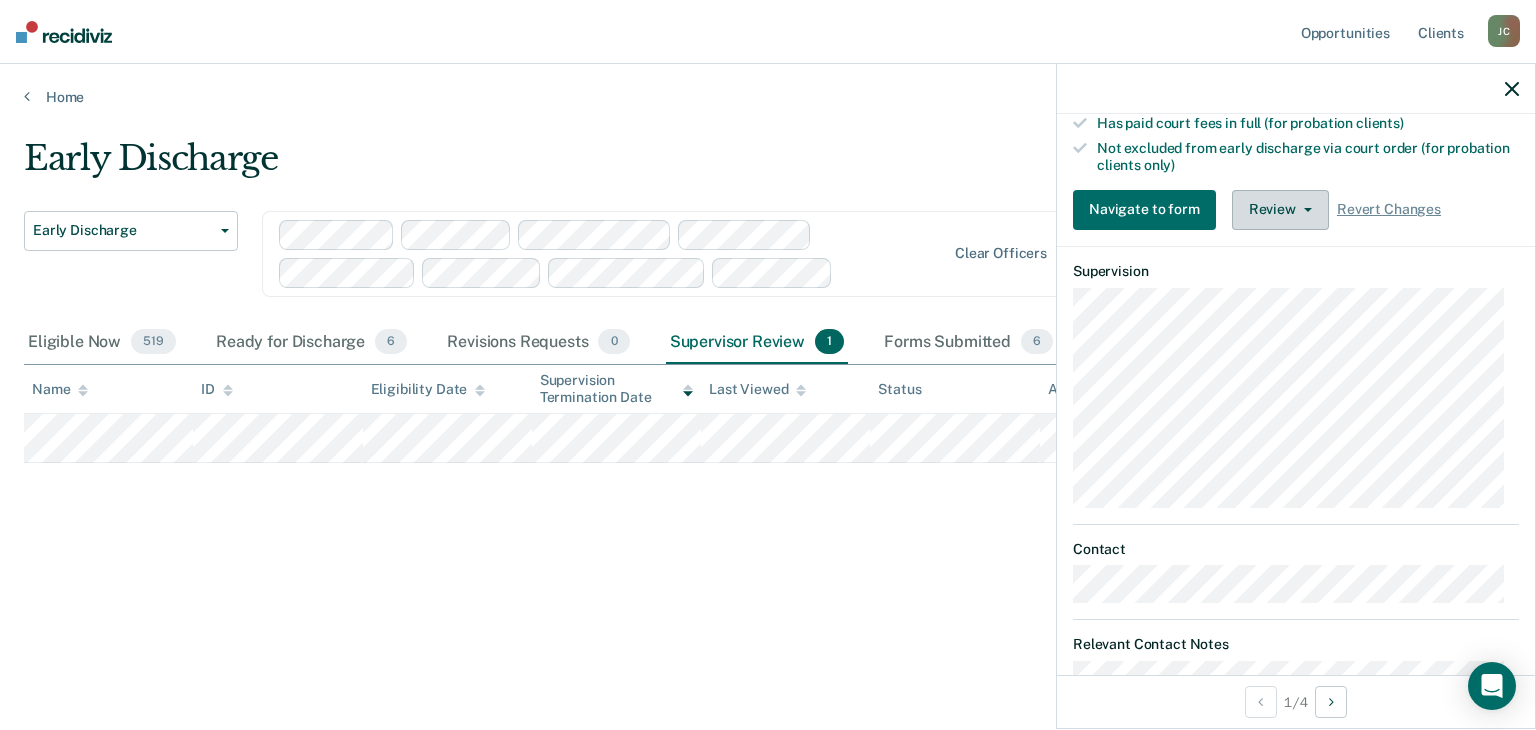 click on "Review" at bounding box center [1280, 210] 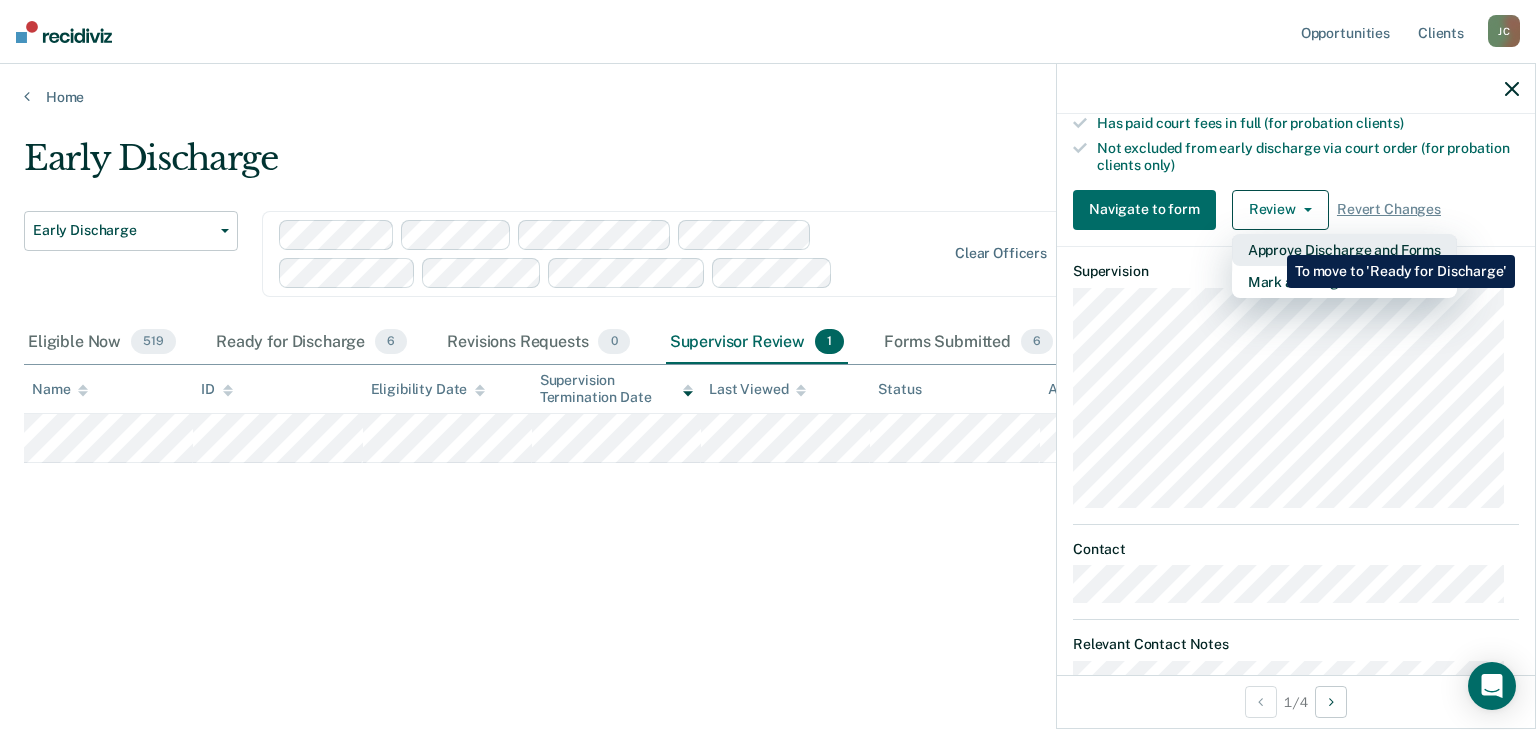 click on "Approve Discharge and Forms" at bounding box center (1344, 250) 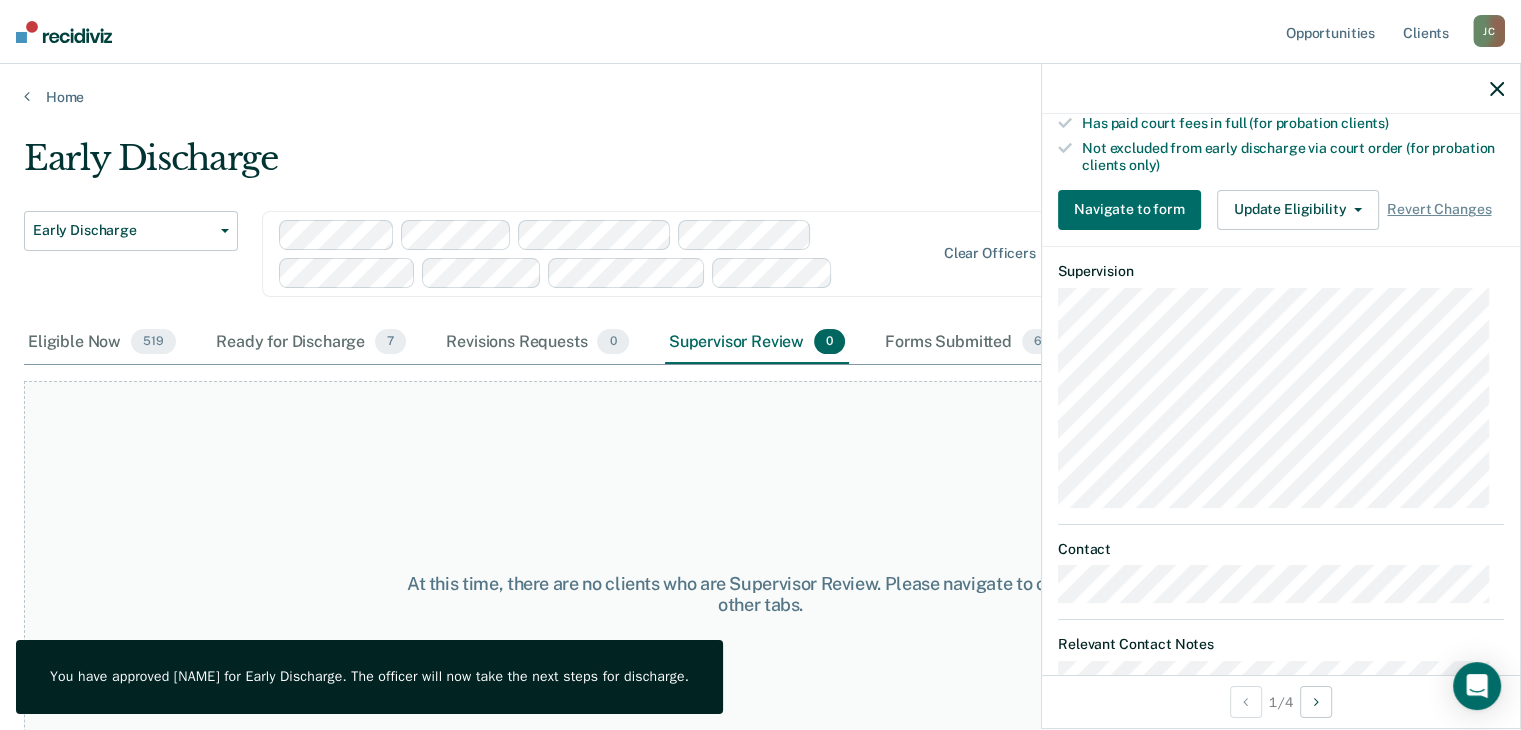 drag, startPoint x: 1502, startPoint y: 97, endPoint x: 1397, endPoint y: 122, distance: 107.935165 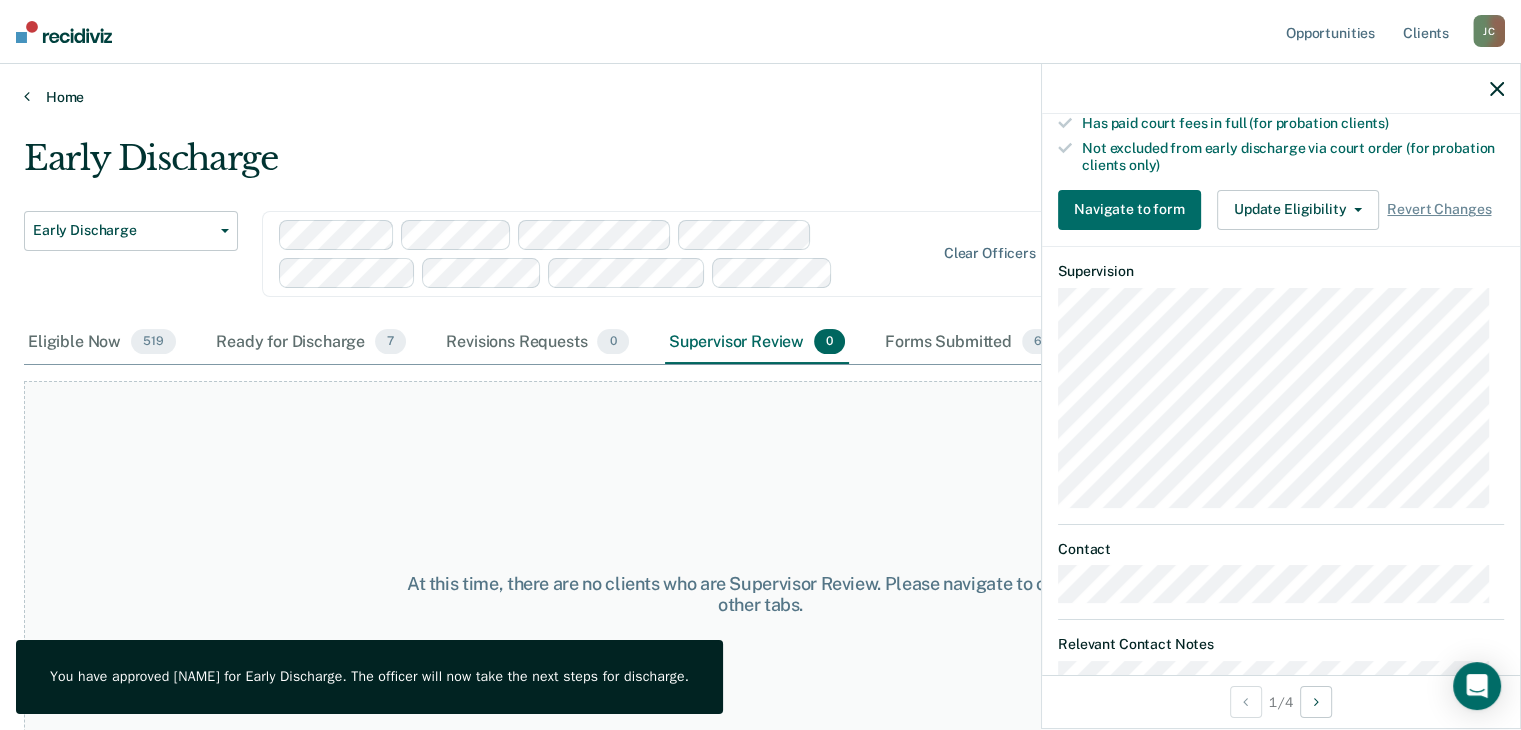 click on "Home" at bounding box center (760, 97) 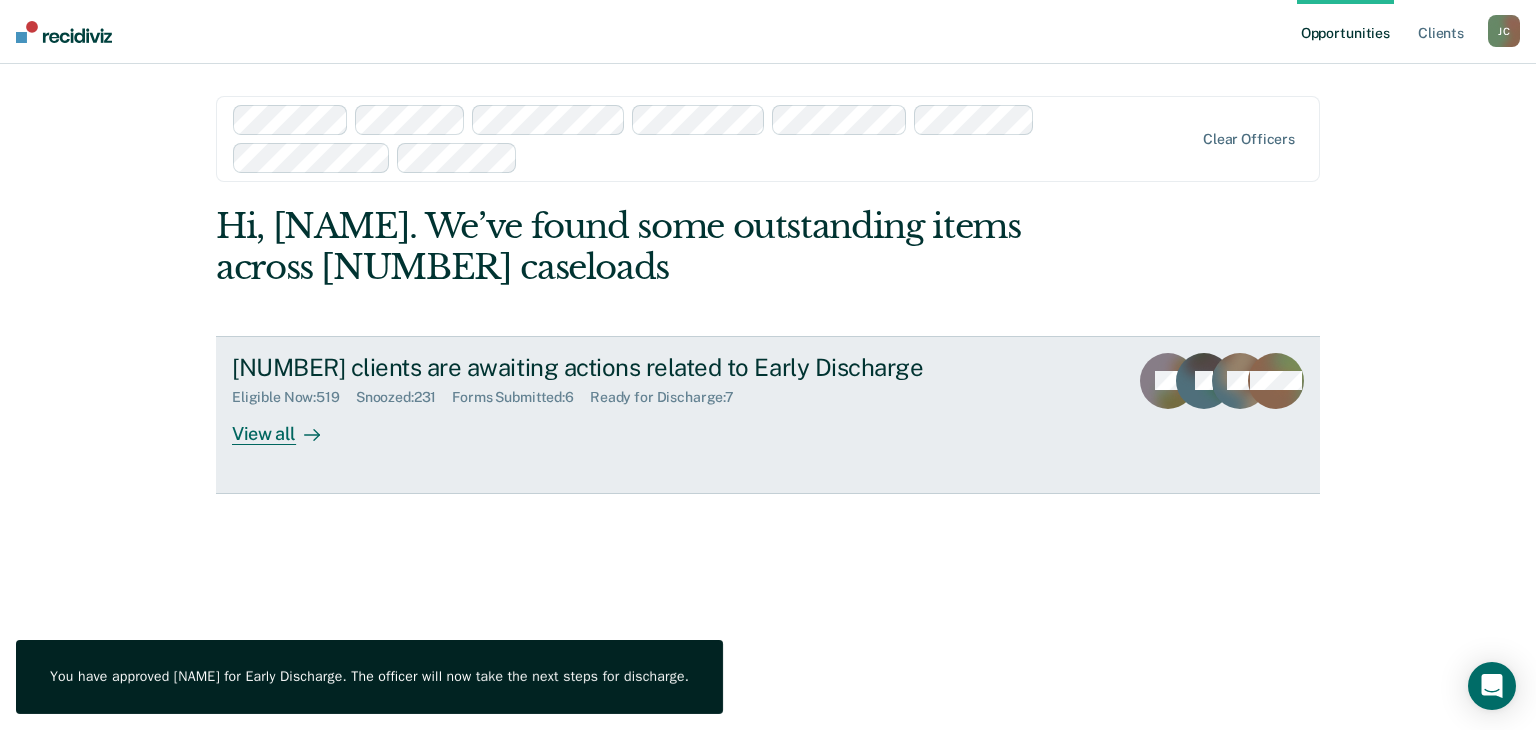 click on "View all" at bounding box center (288, 425) 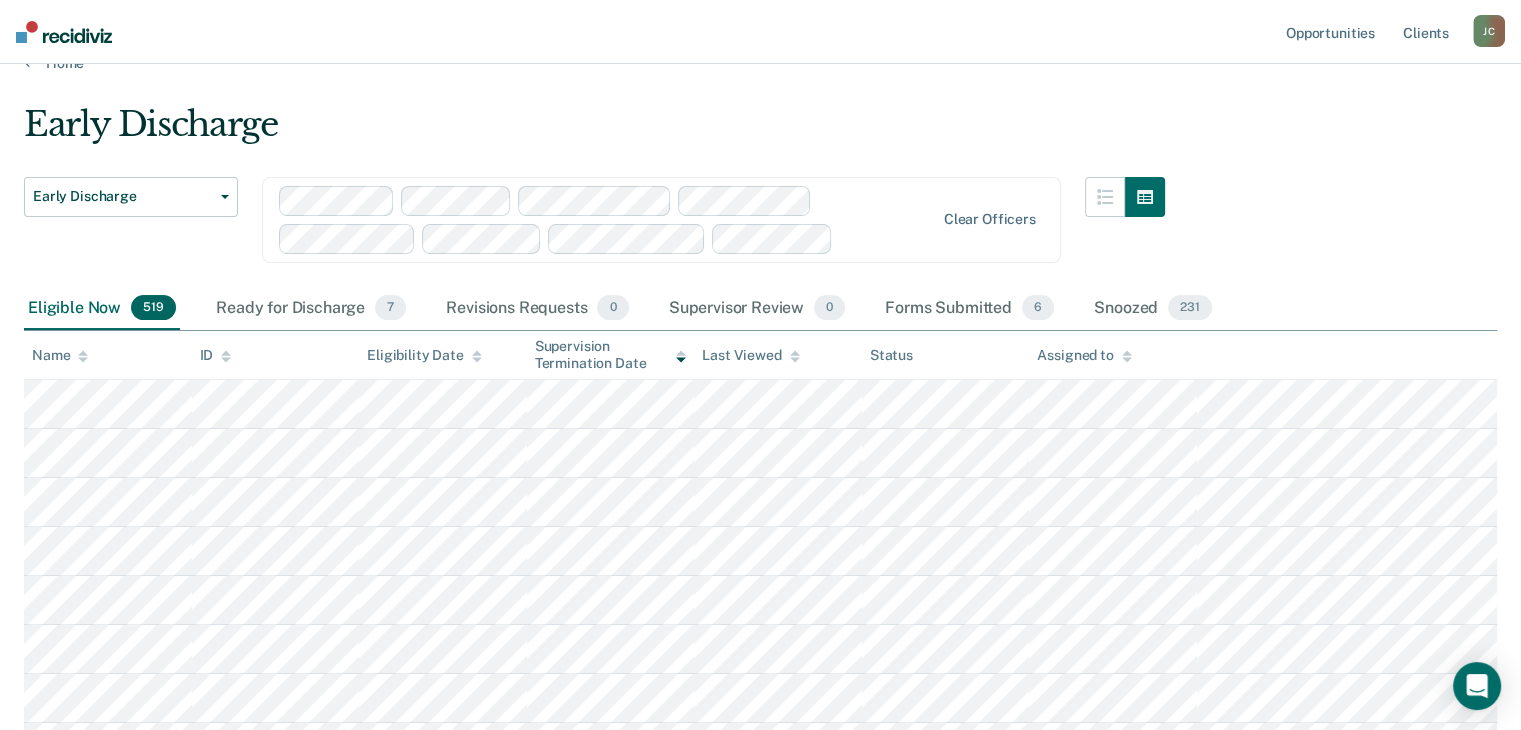 scroll, scrollTop: 0, scrollLeft: 0, axis: both 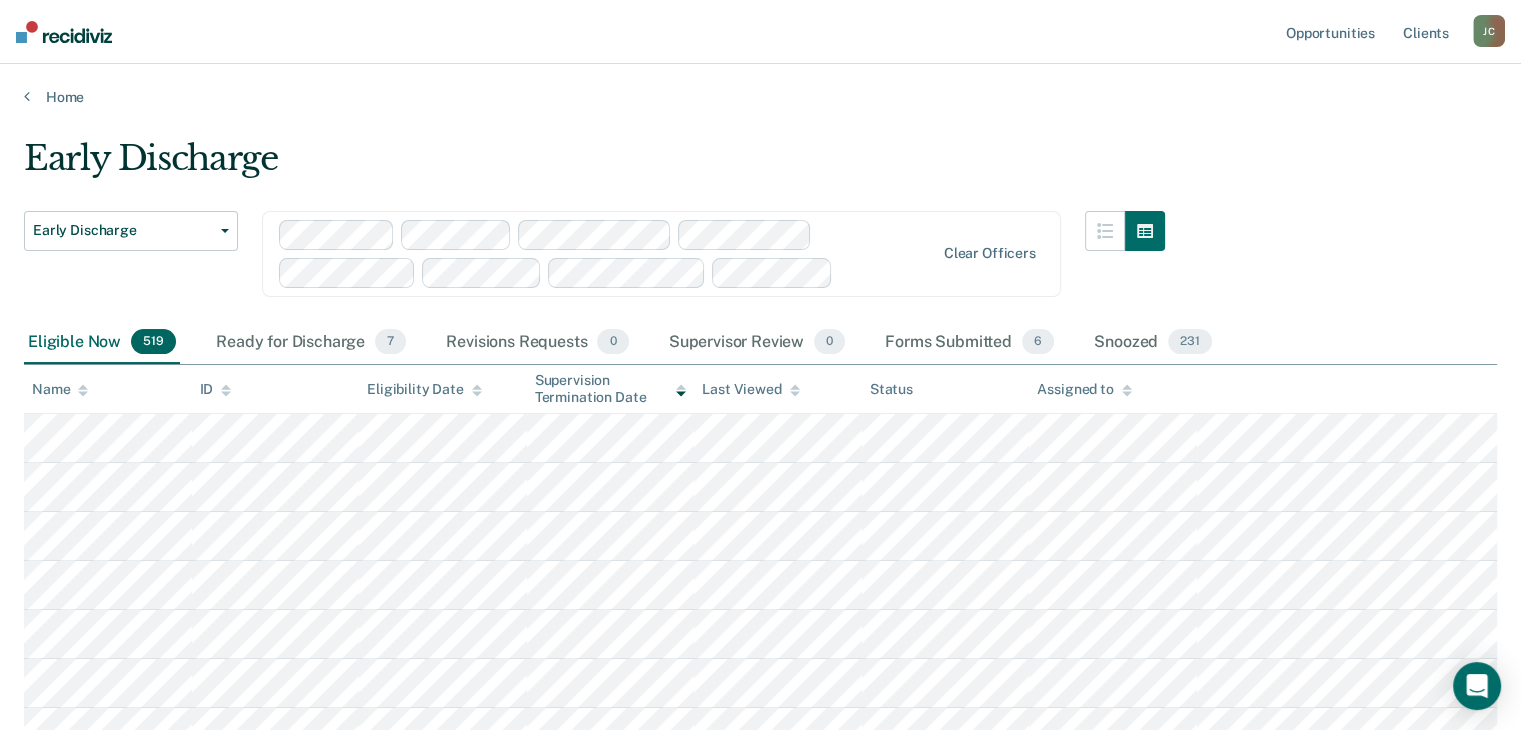 click on "Early Discharge   Early Discharge Early Discharge Clear   officers Eligible Now [NUMBER] Ready for Discharge [NUMBER] Revisions Requests [NUMBER] Supervisor Review [NUMBER] Forms Submitted [NUMBER] Snoozed [NUMBER]
To pick up a draggable item, press the space bar.
While dragging, use the arrow keys to move the item.
Press space again to drop the item in its new position, or press escape to cancel.
Name ID Eligibility Date Supervision Termination Date Last Viewed Status Assigned to Load more" at bounding box center (760, 1100) 